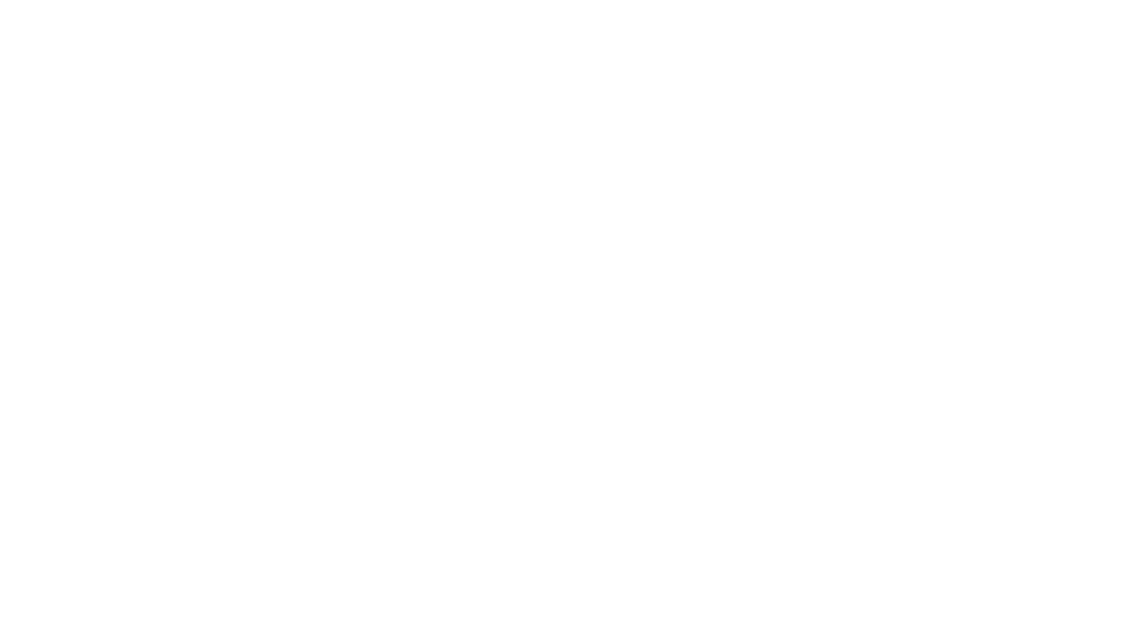 scroll, scrollTop: 0, scrollLeft: 0, axis: both 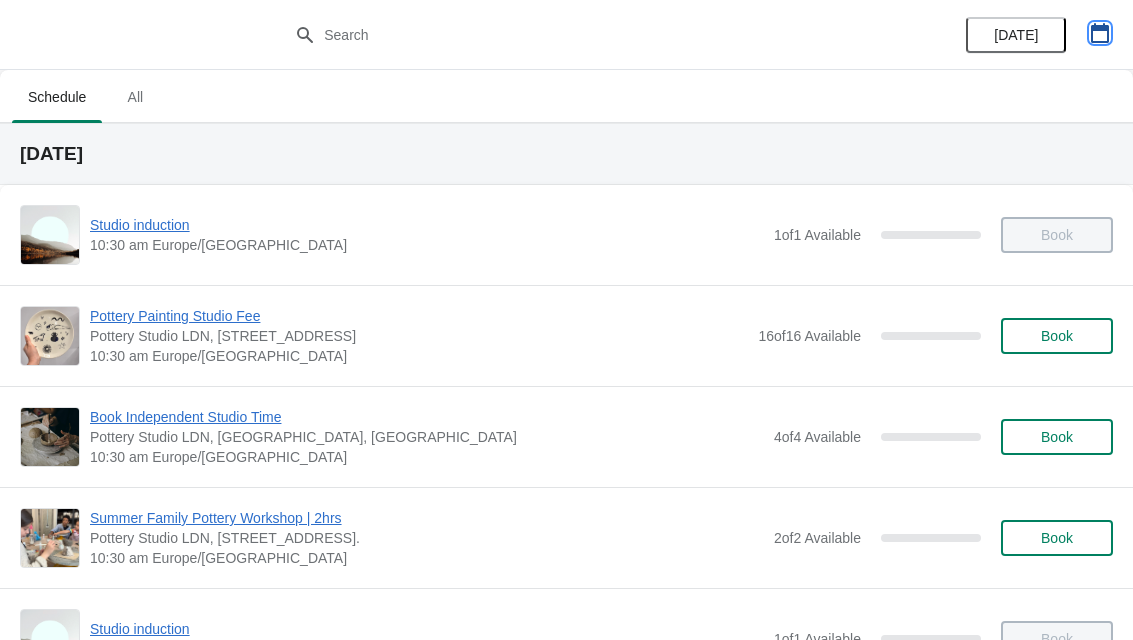 click at bounding box center (1100, 33) 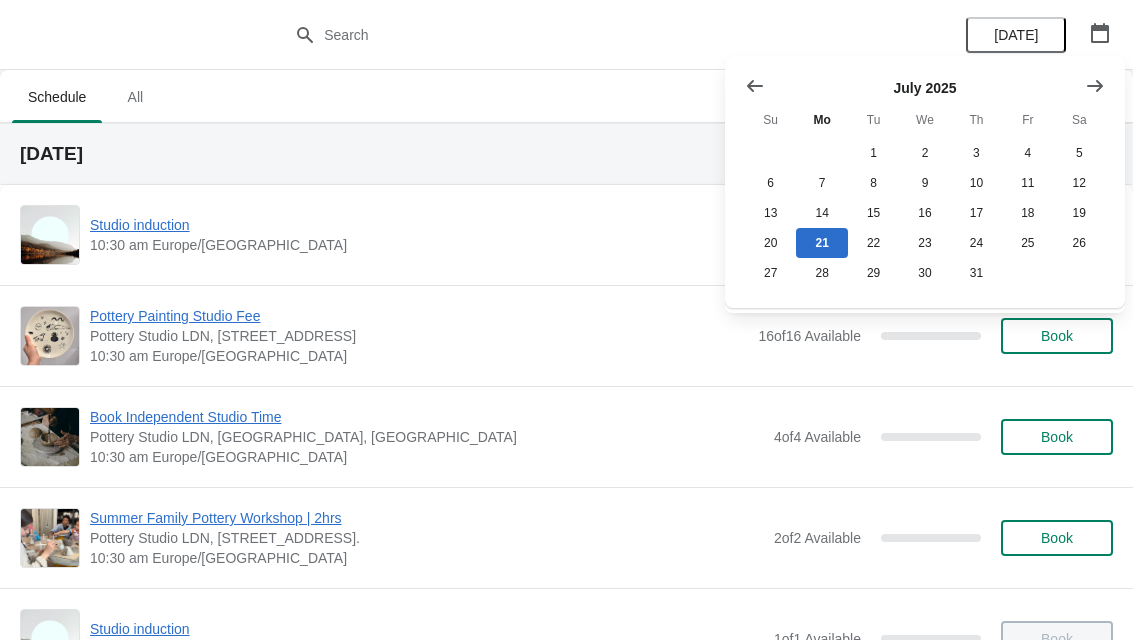 click at bounding box center [1095, 86] 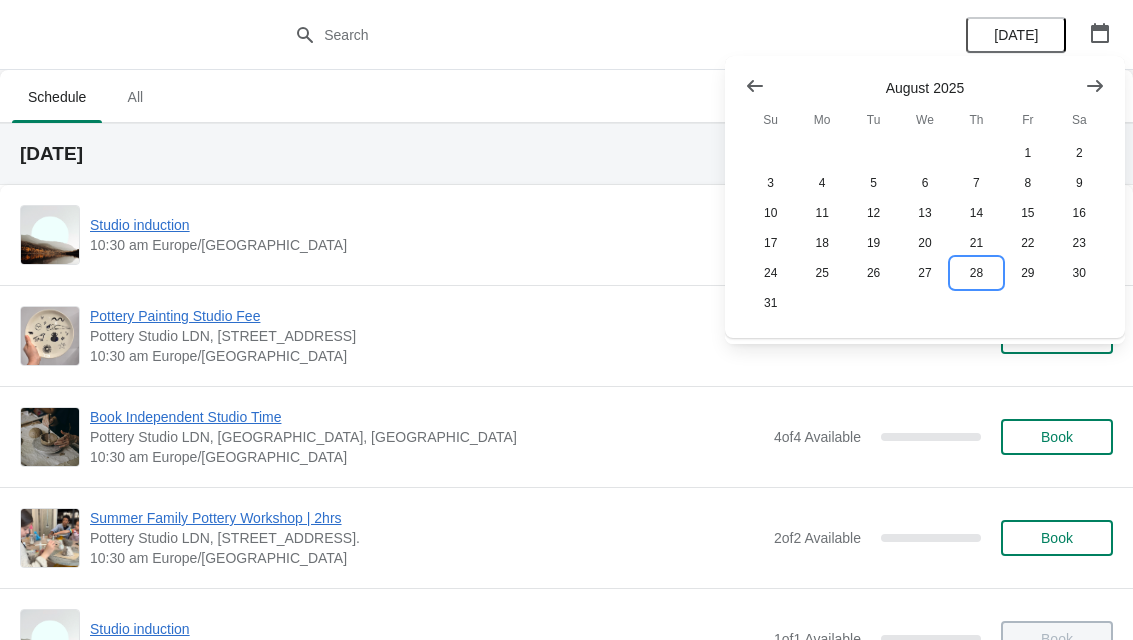 click on "28" at bounding box center [976, 273] 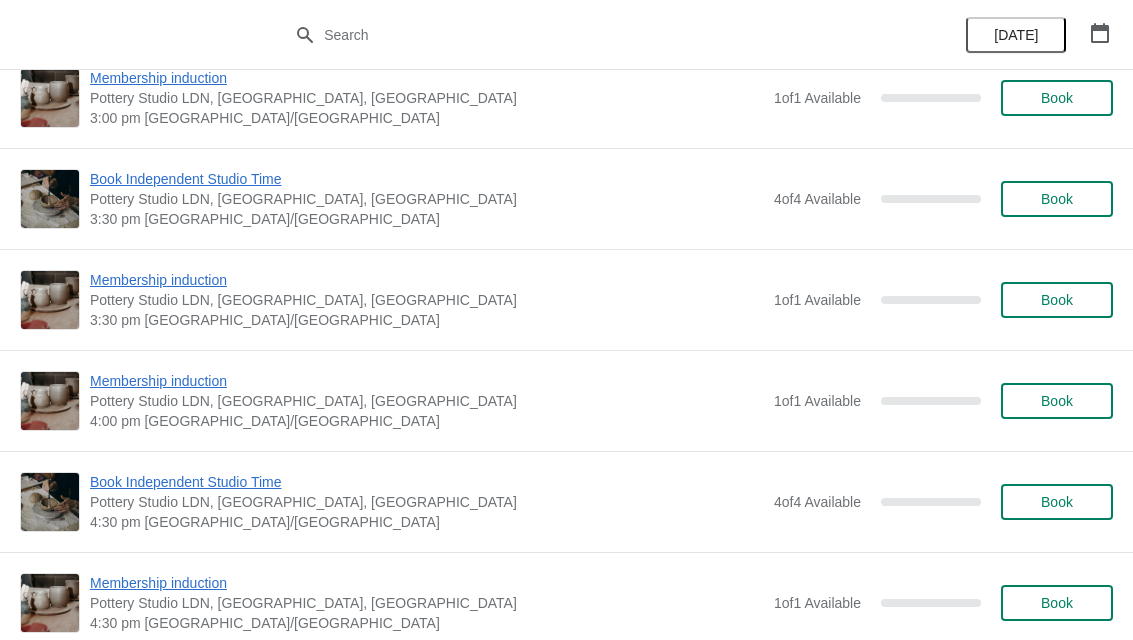 scroll, scrollTop: 1954, scrollLeft: 0, axis: vertical 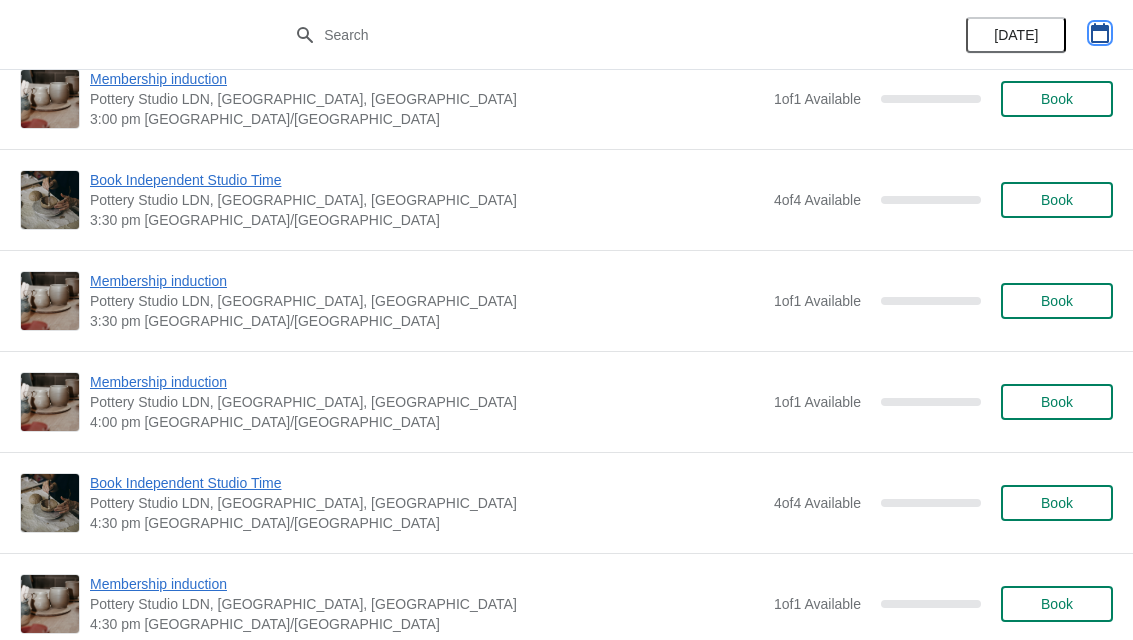 click at bounding box center (1100, 33) 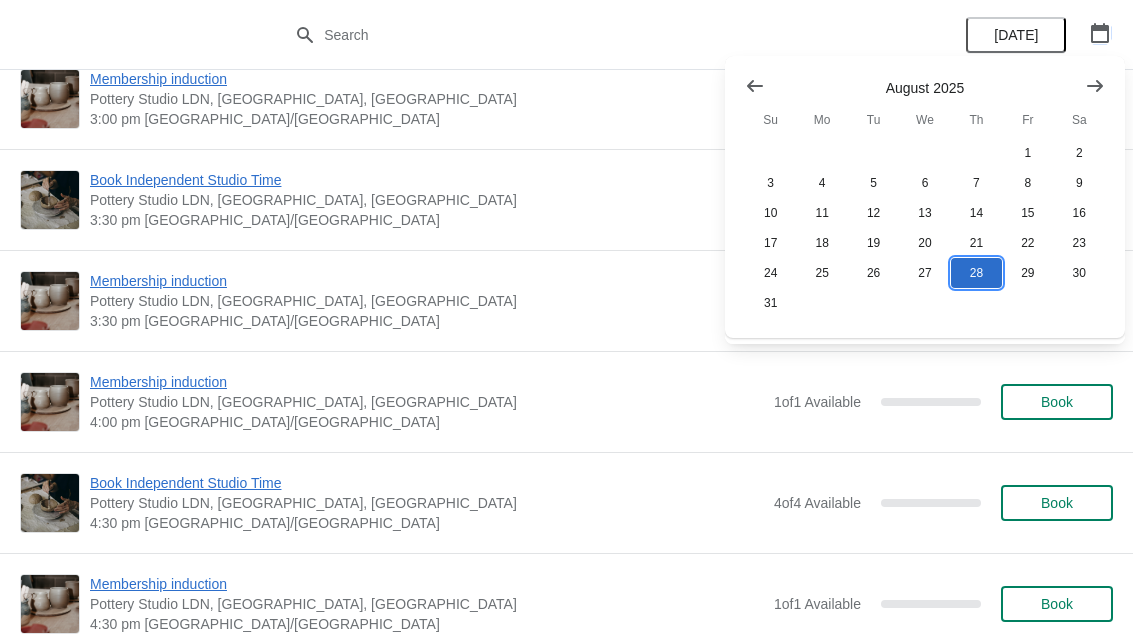 click on "28" at bounding box center (976, 273) 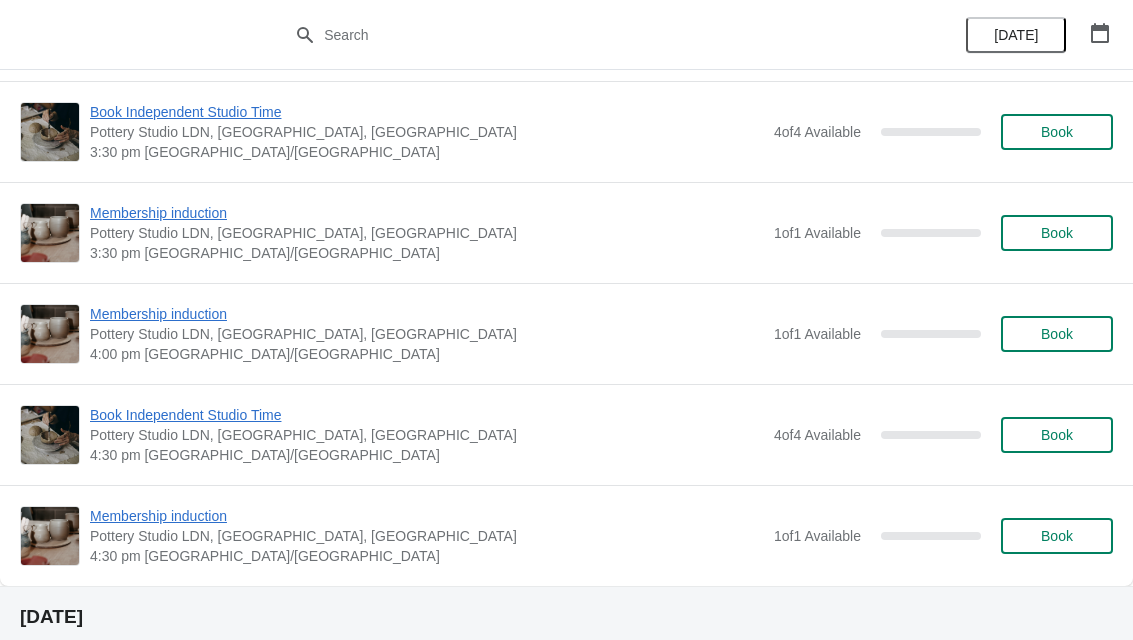 scroll, scrollTop: 2023, scrollLeft: 0, axis: vertical 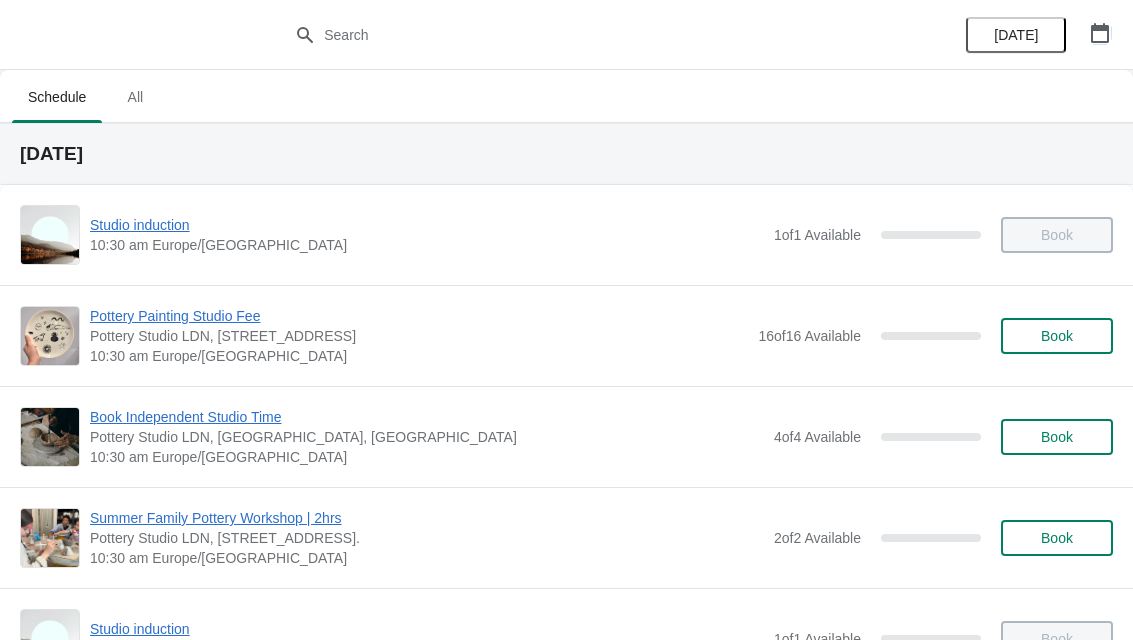 click at bounding box center (1100, 33) 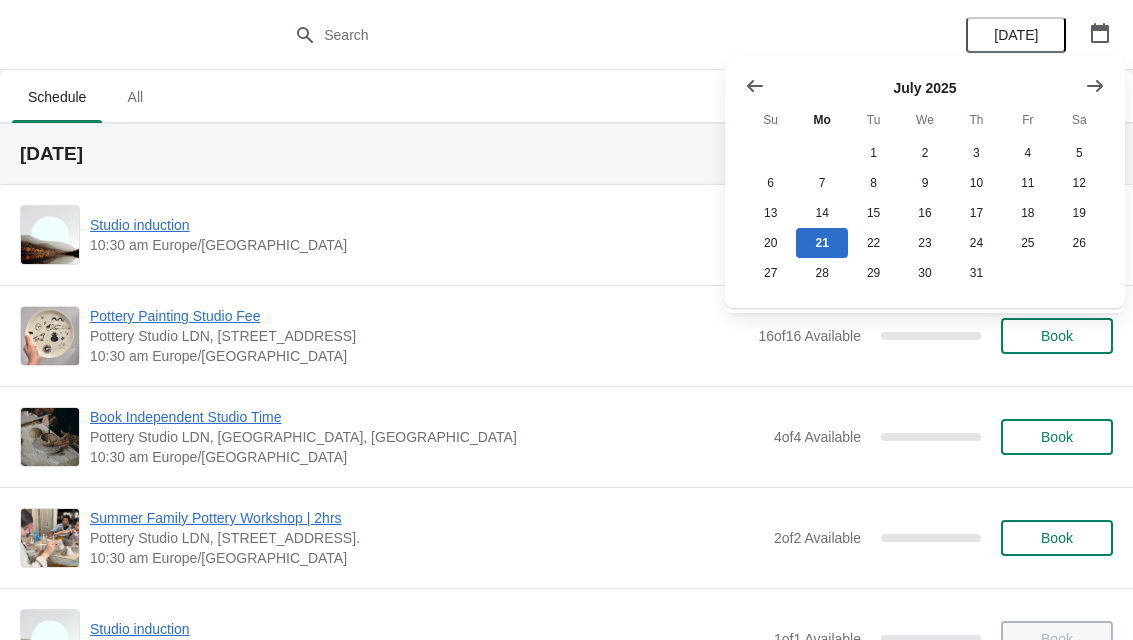 click 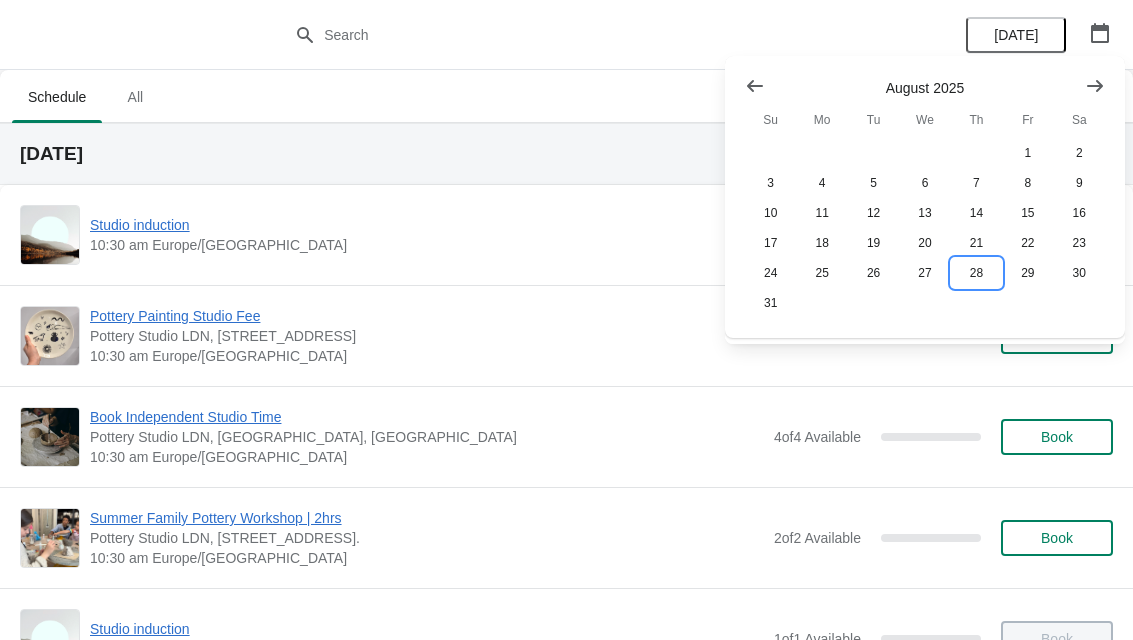 click on "28" at bounding box center [976, 273] 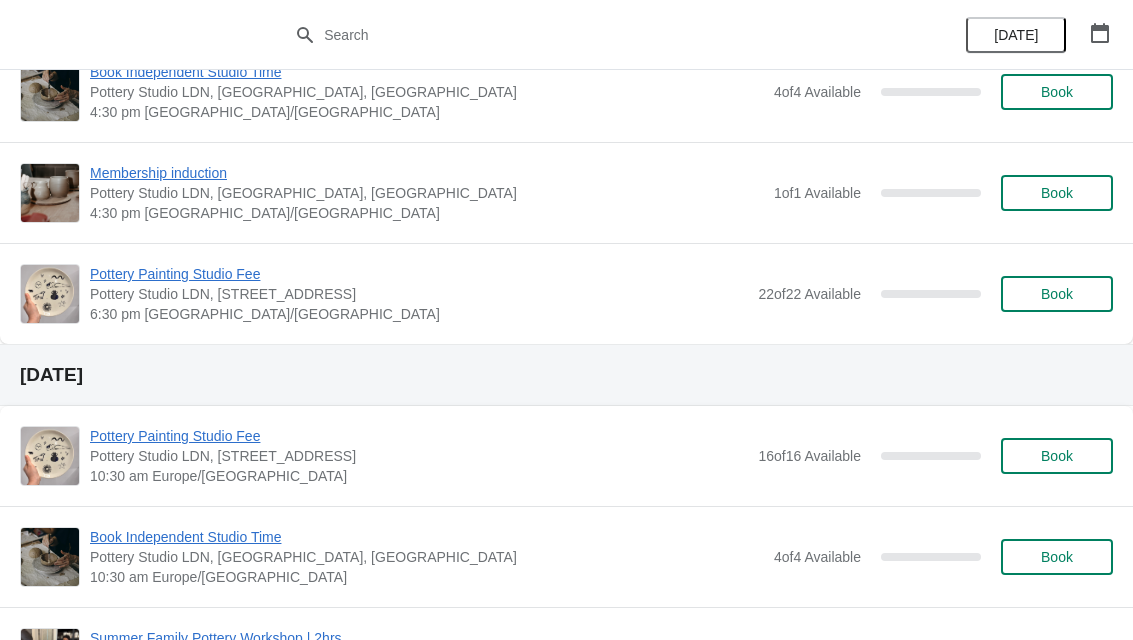 scroll, scrollTop: 2364, scrollLeft: 0, axis: vertical 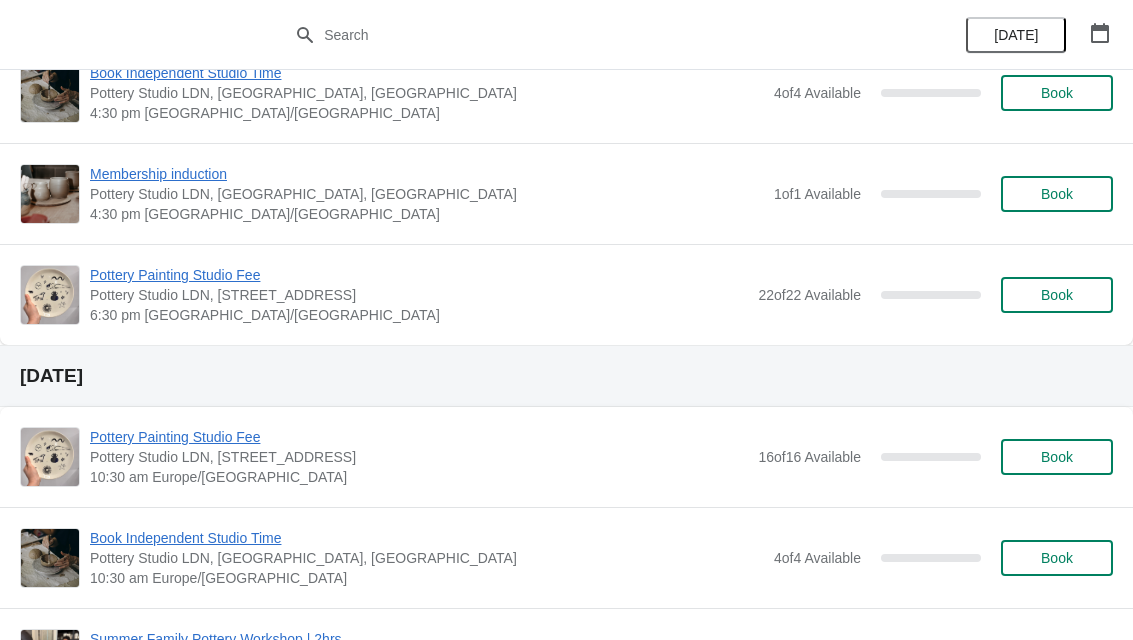 click on "Book" at bounding box center [1057, 295] 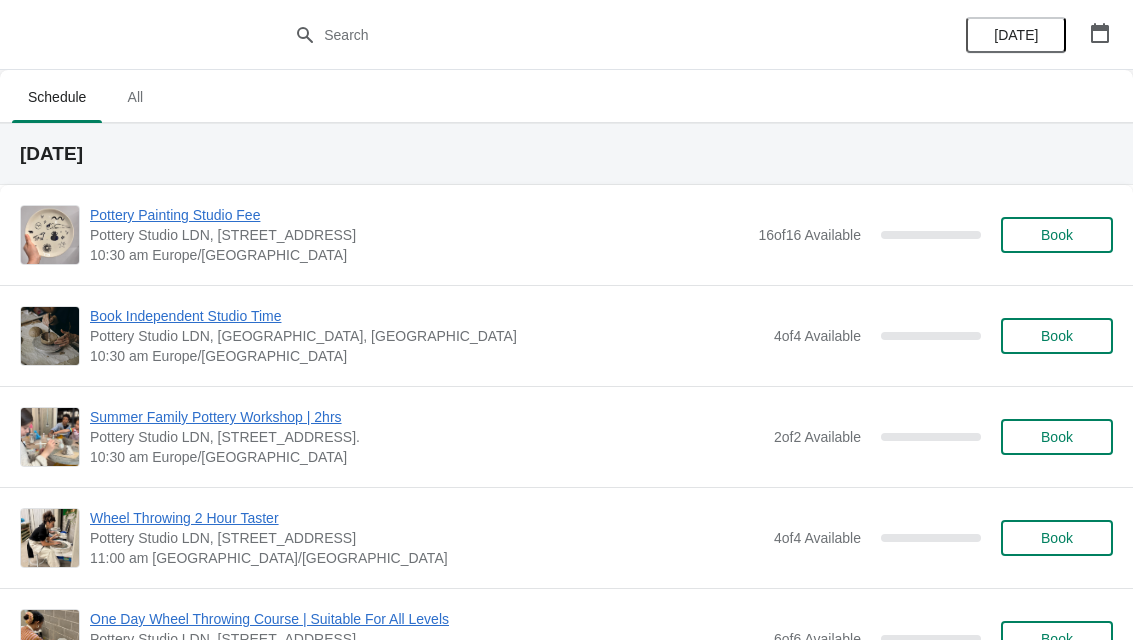 scroll, scrollTop: 2364, scrollLeft: 0, axis: vertical 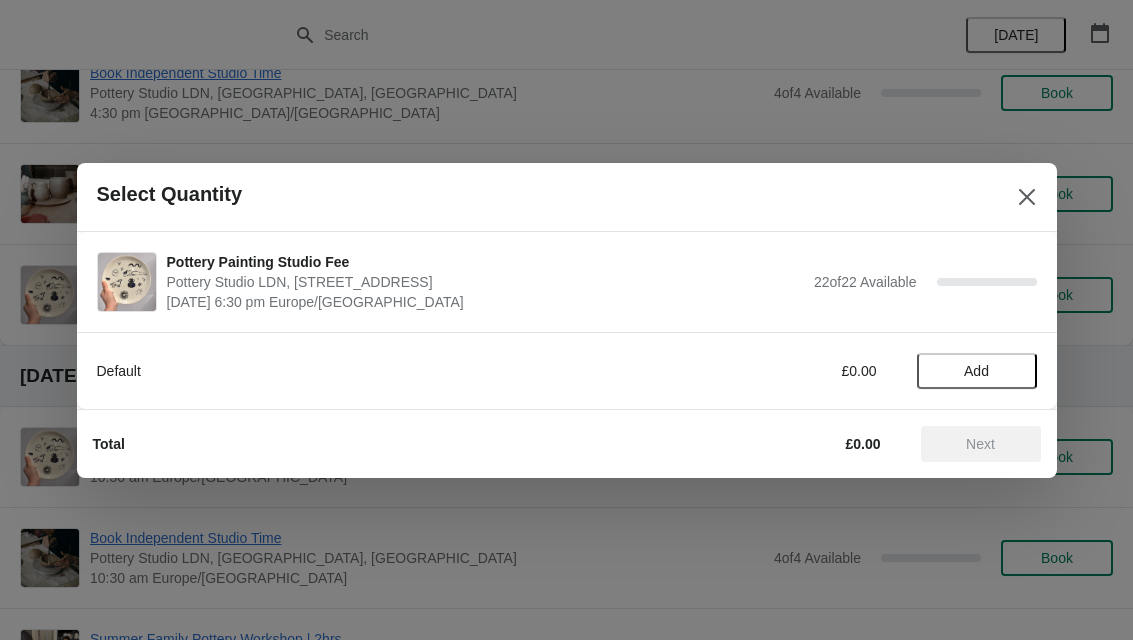 click on "Add" at bounding box center (976, 371) 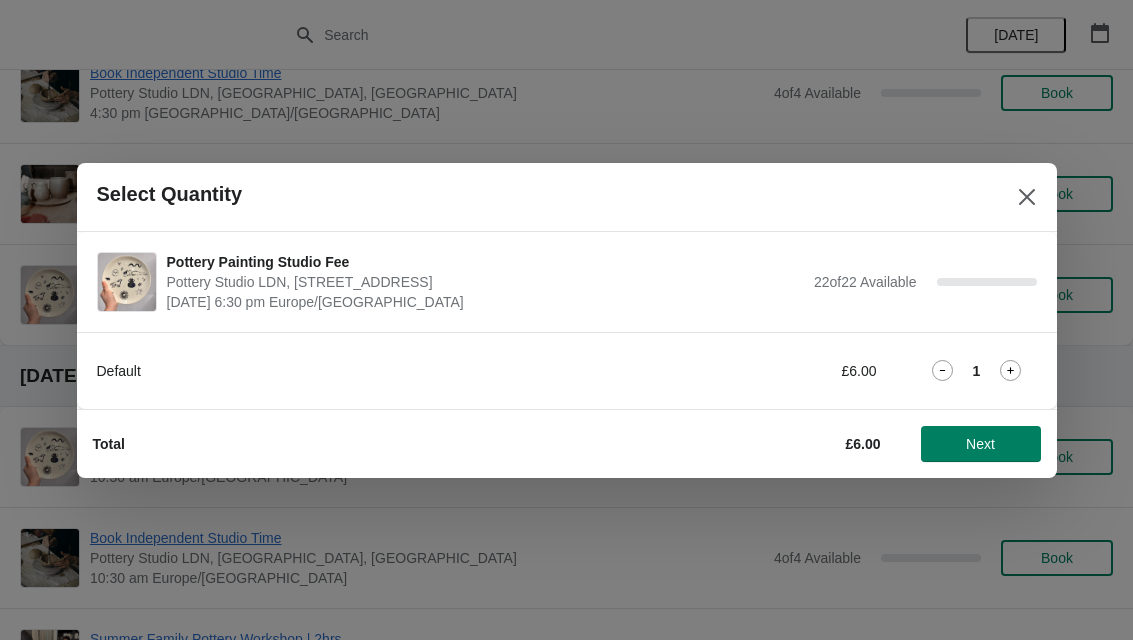 click 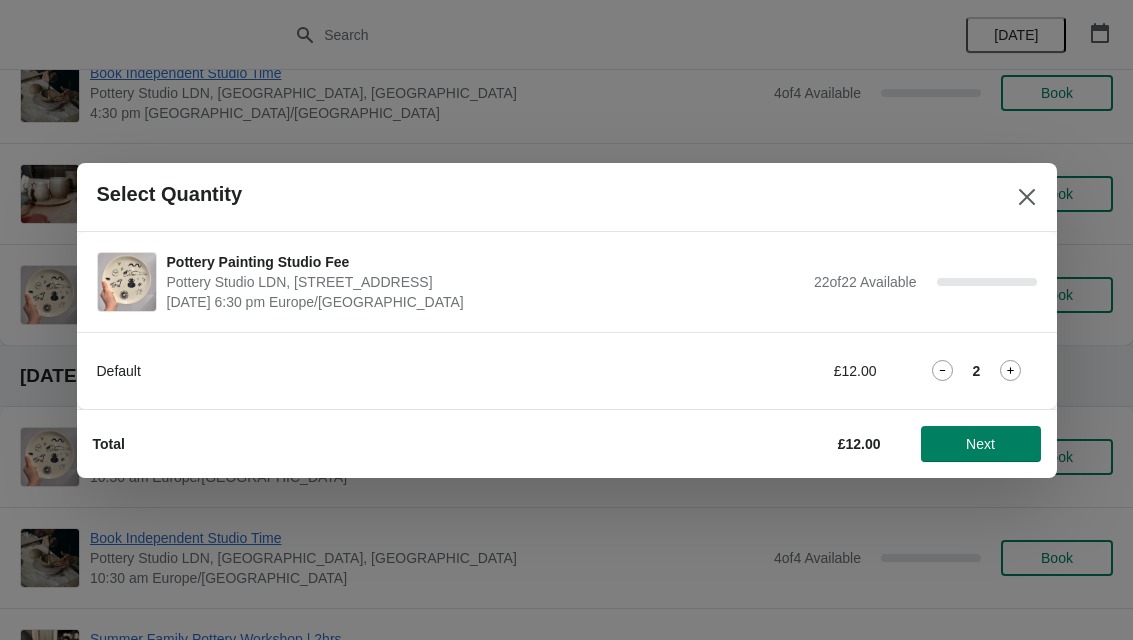 click 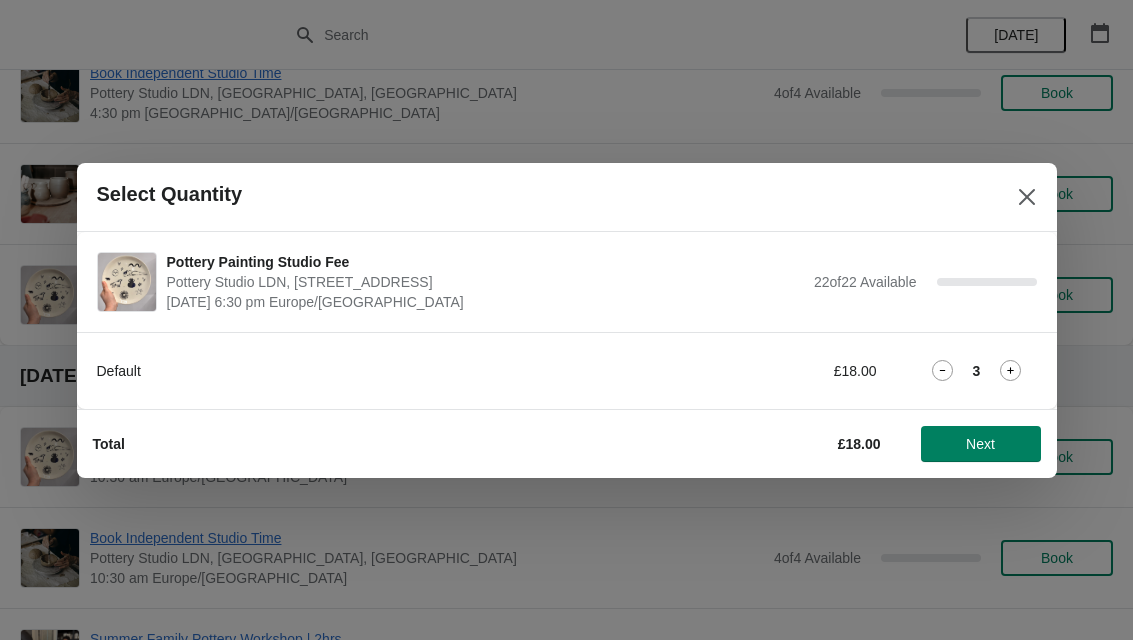 click 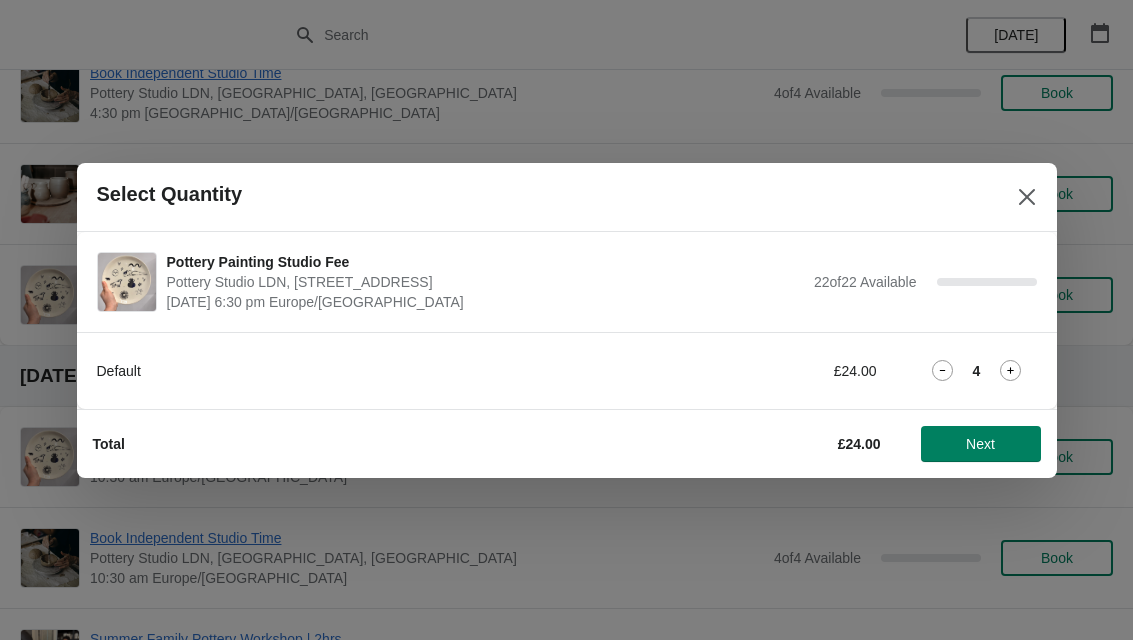 click 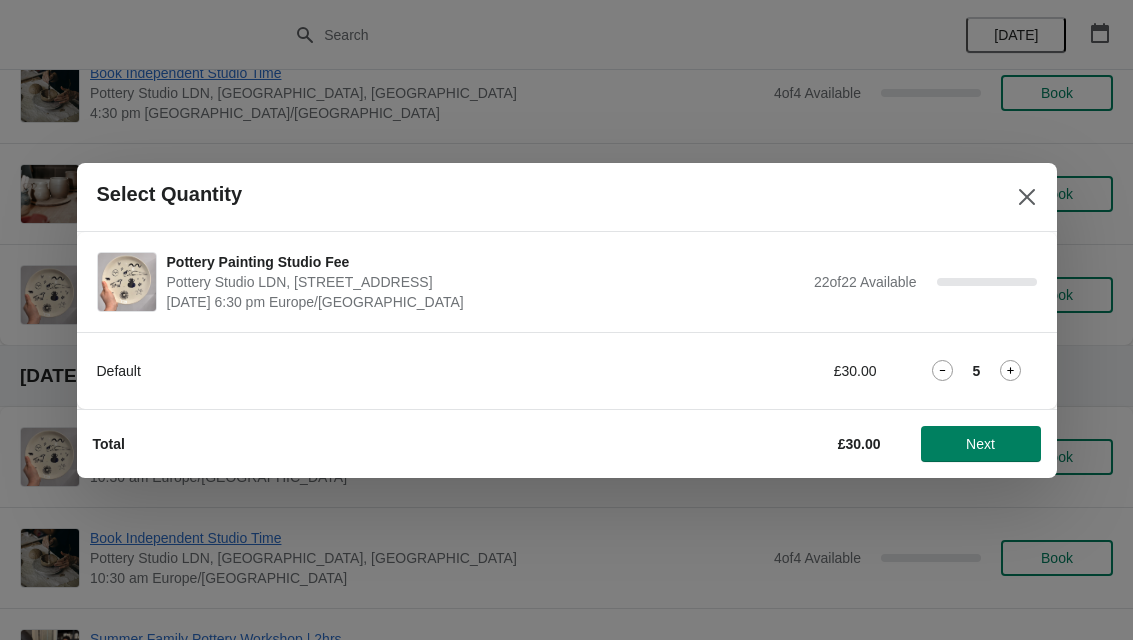 click 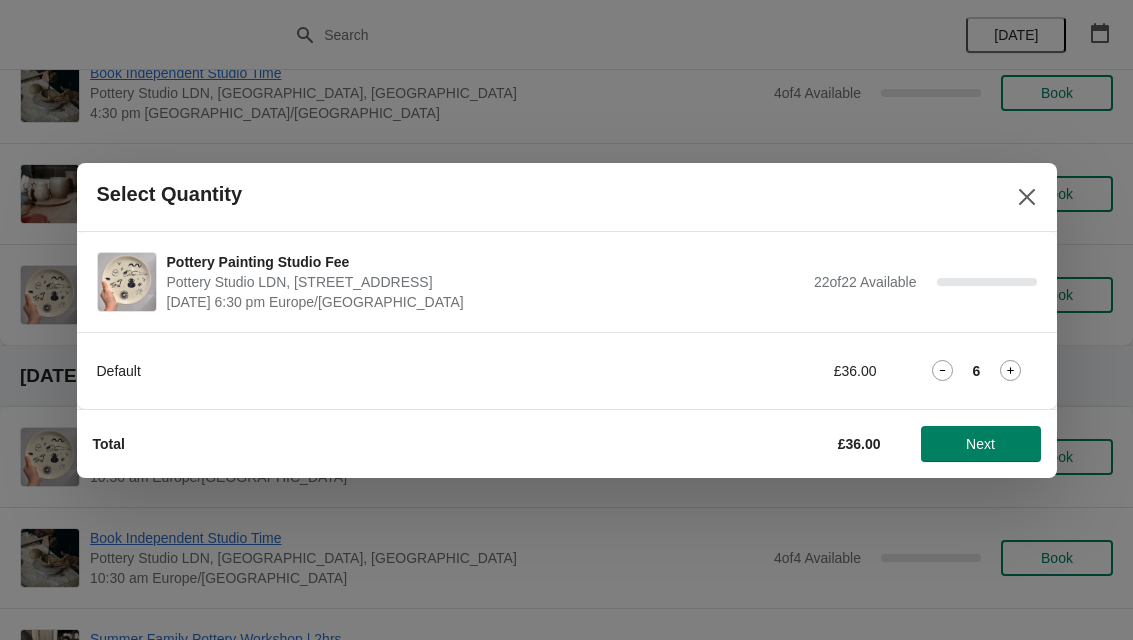 click 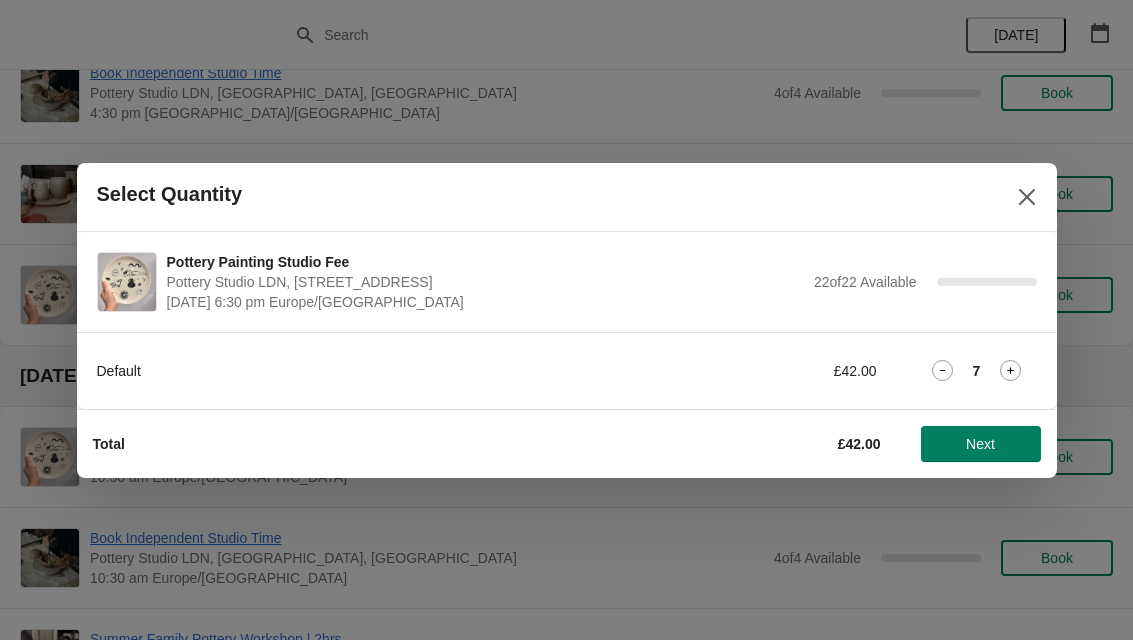 click 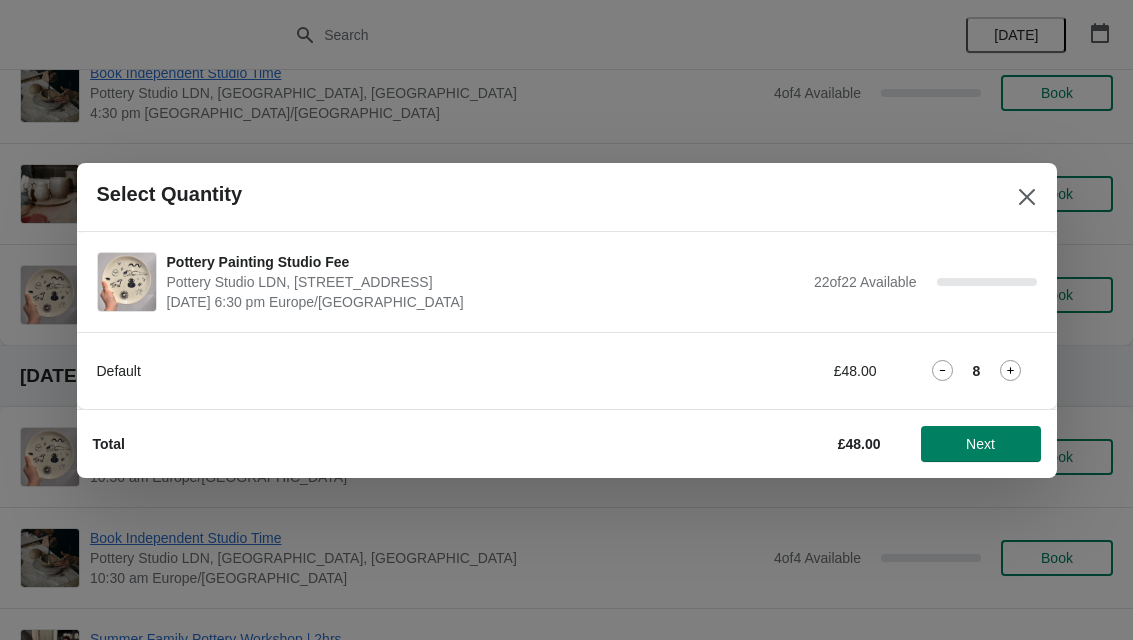 click 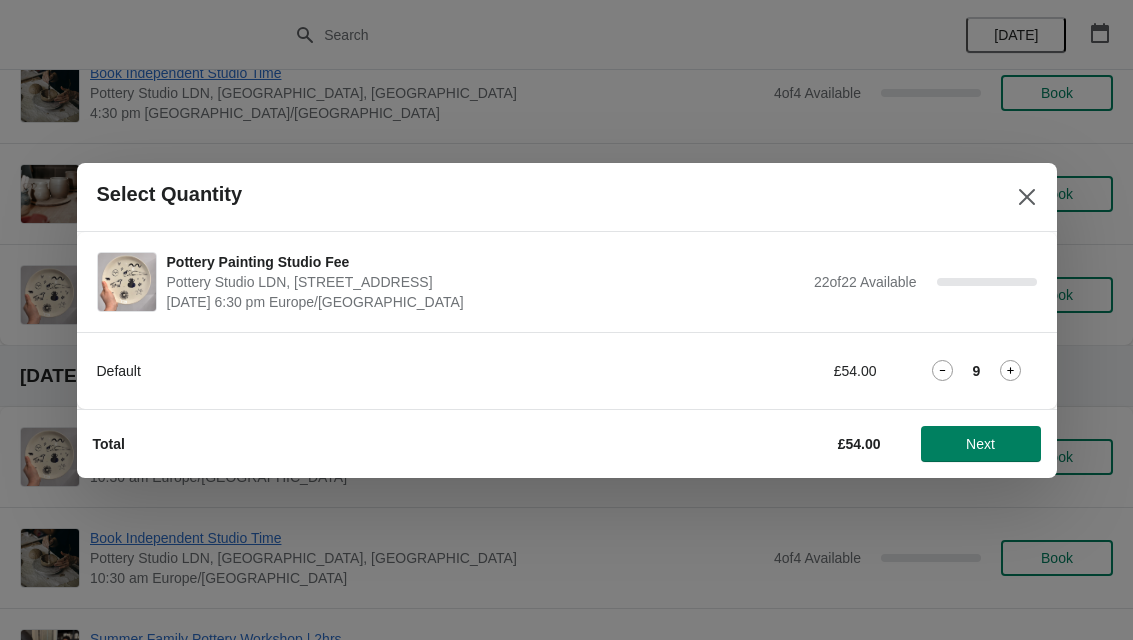 click 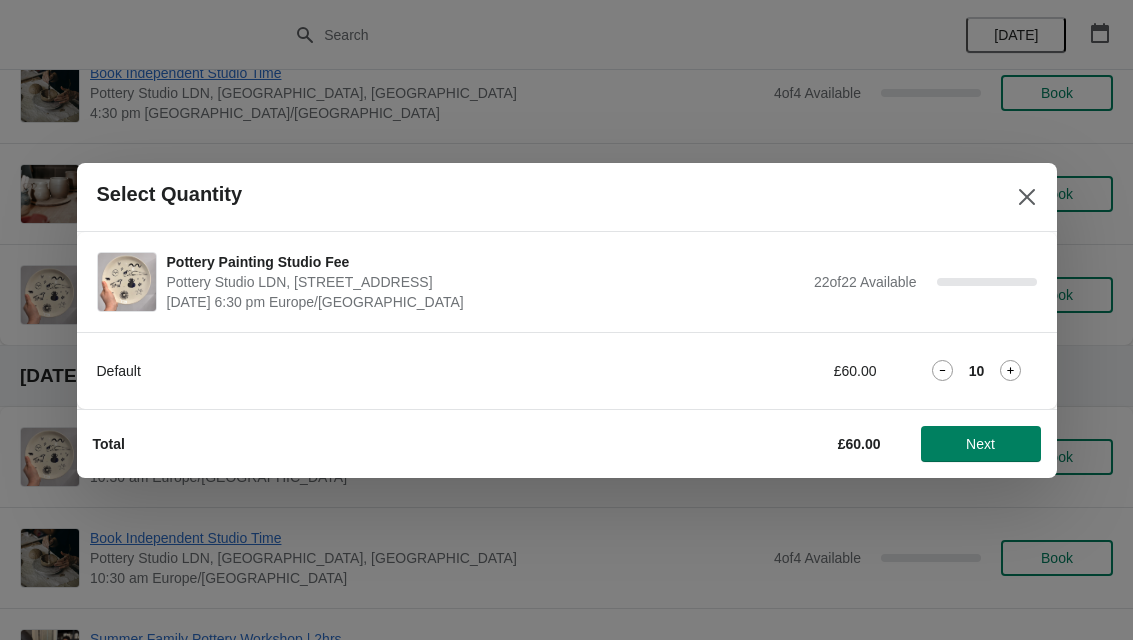 click 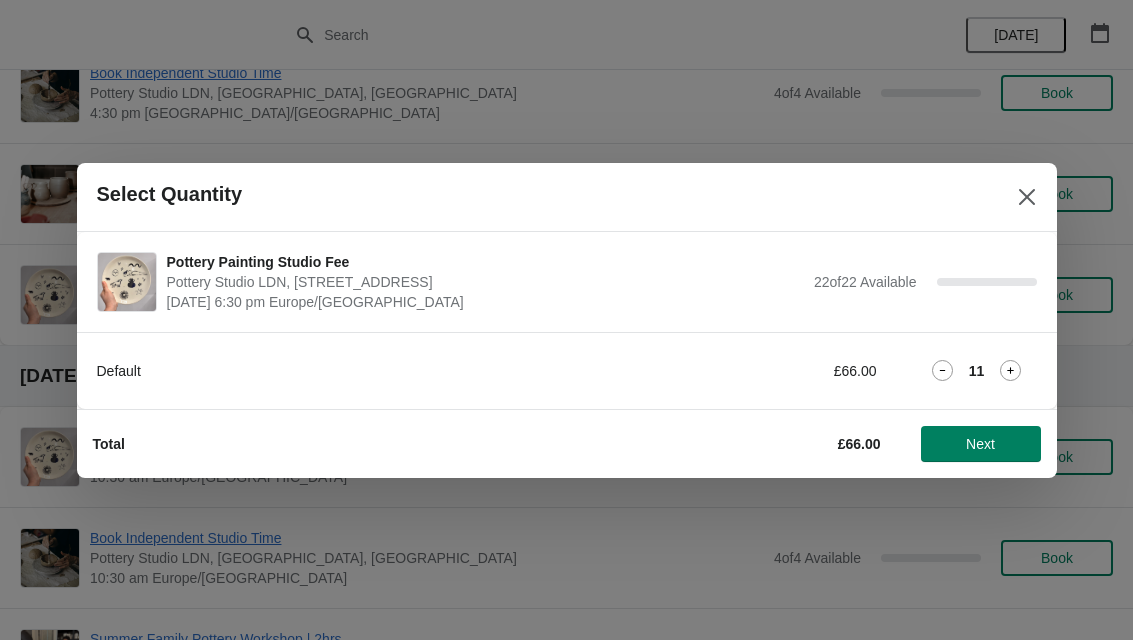 click 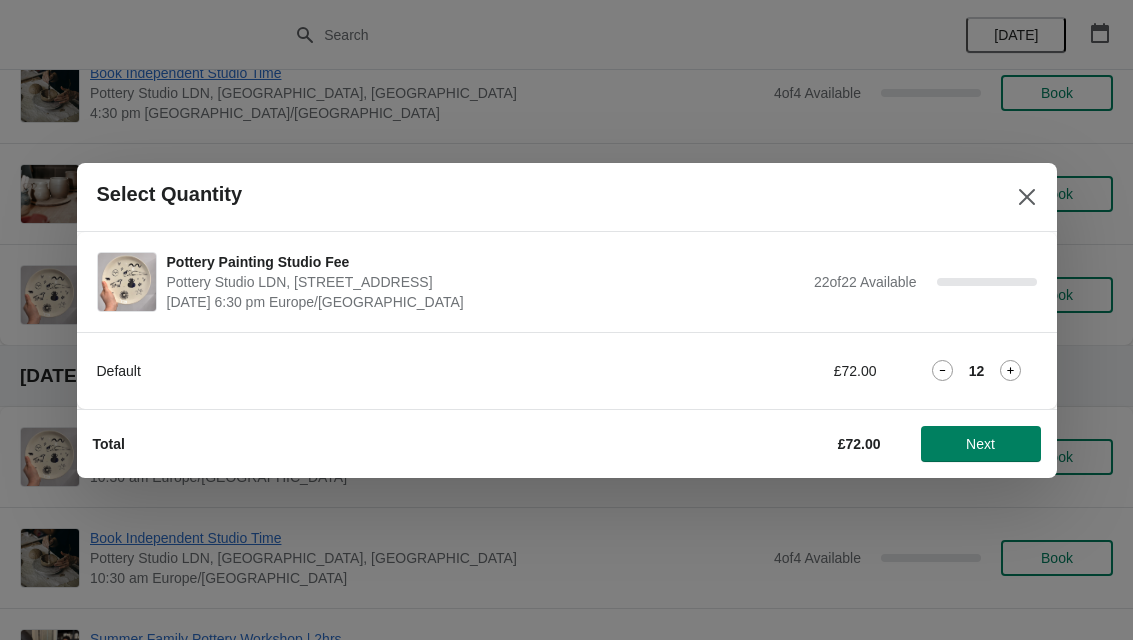 click 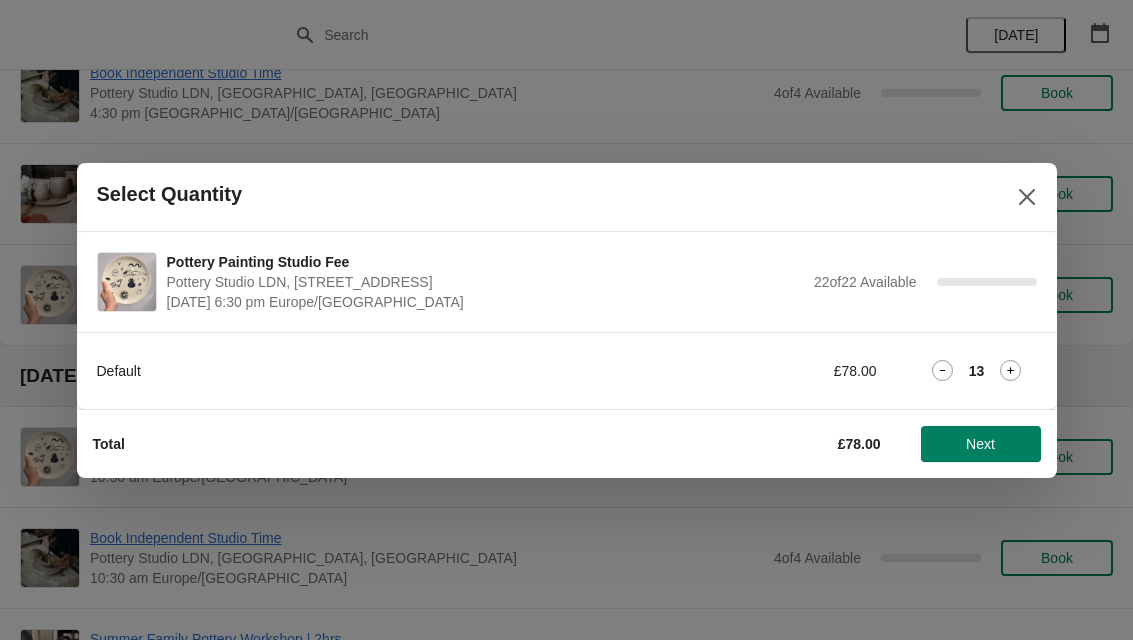click 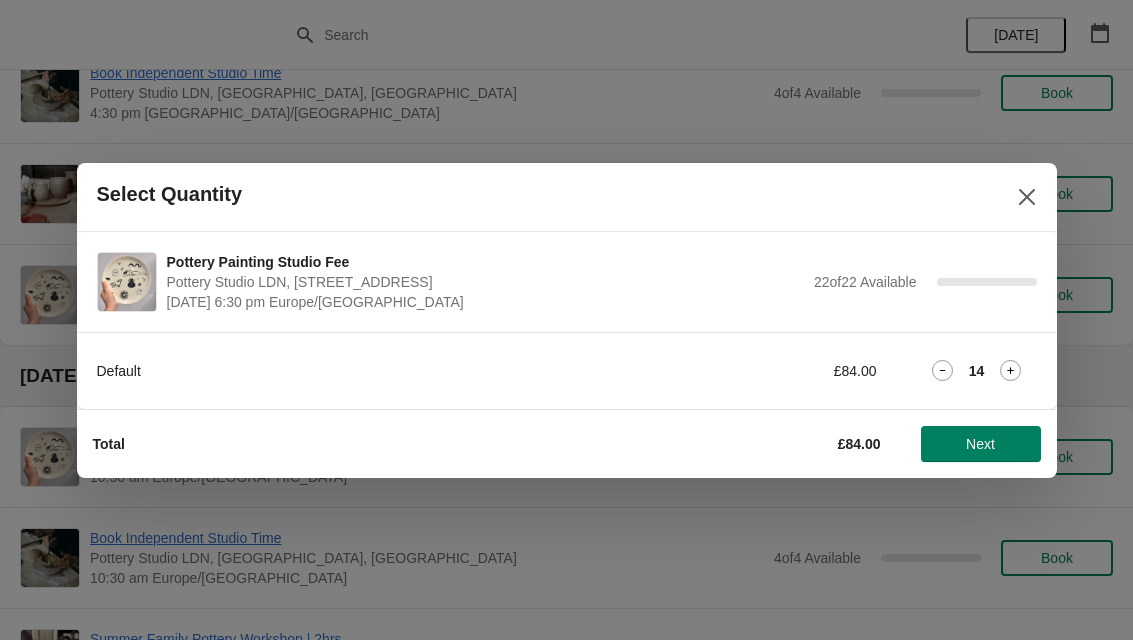 click 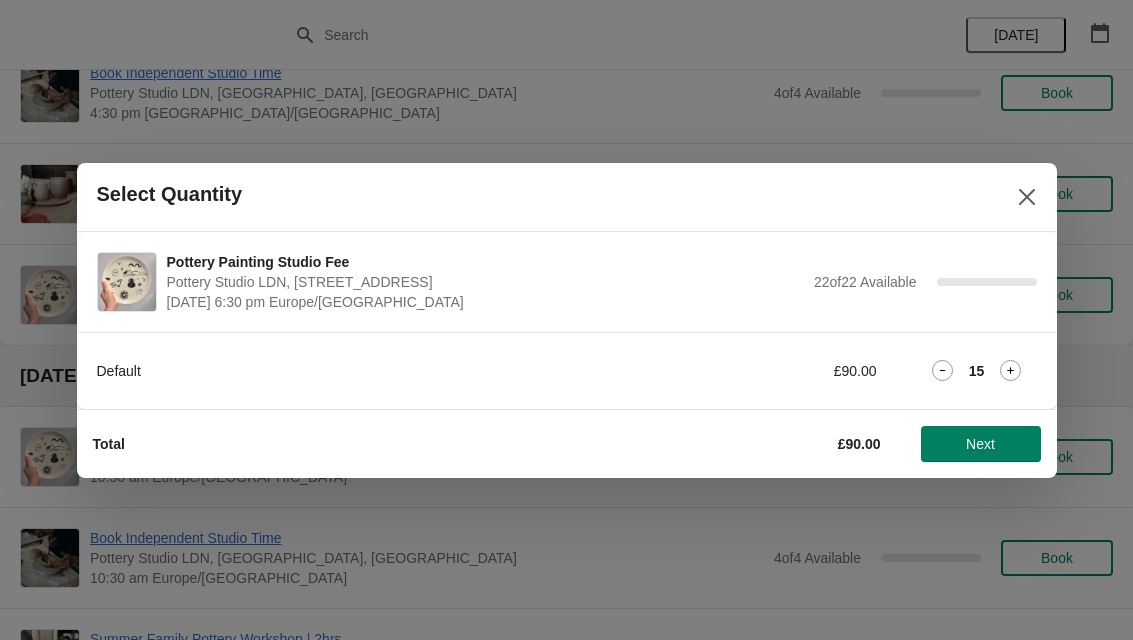 click 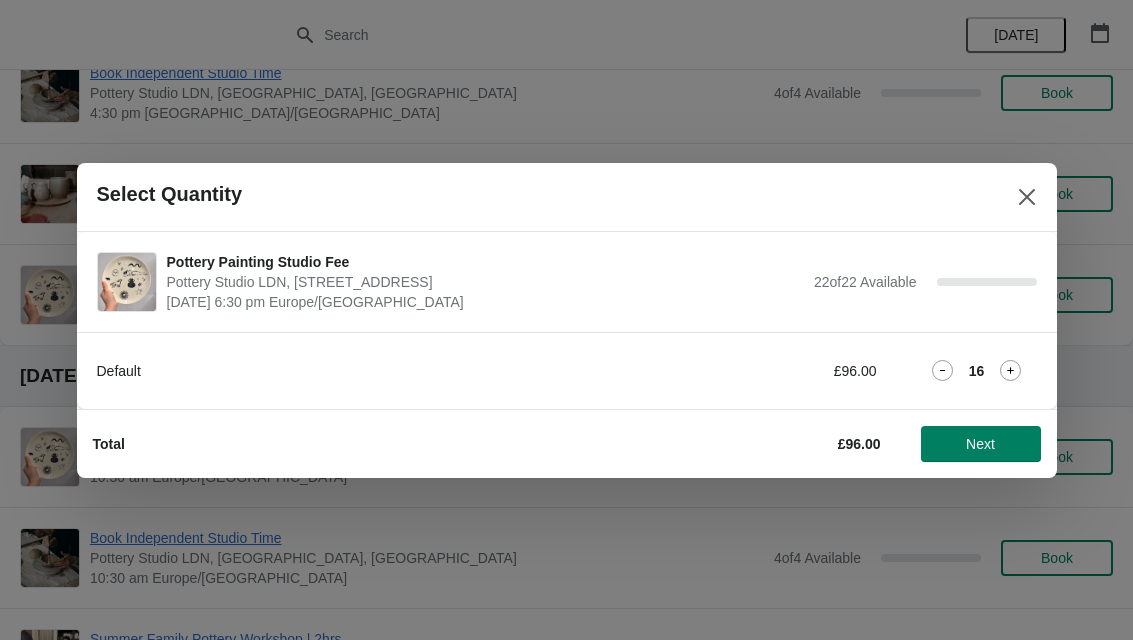 click 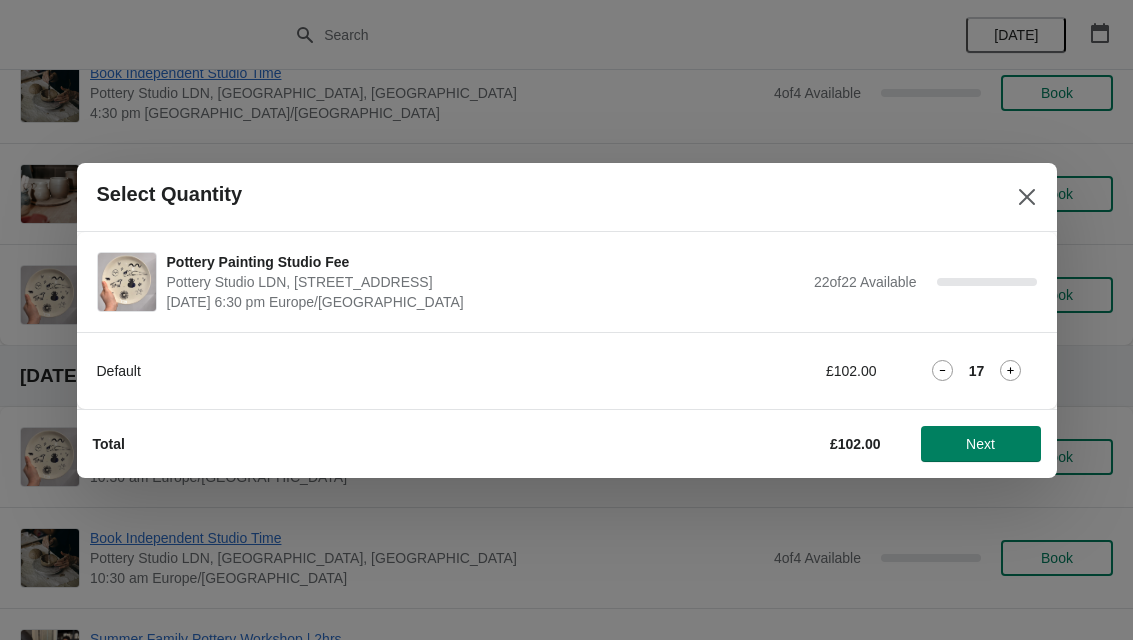 click 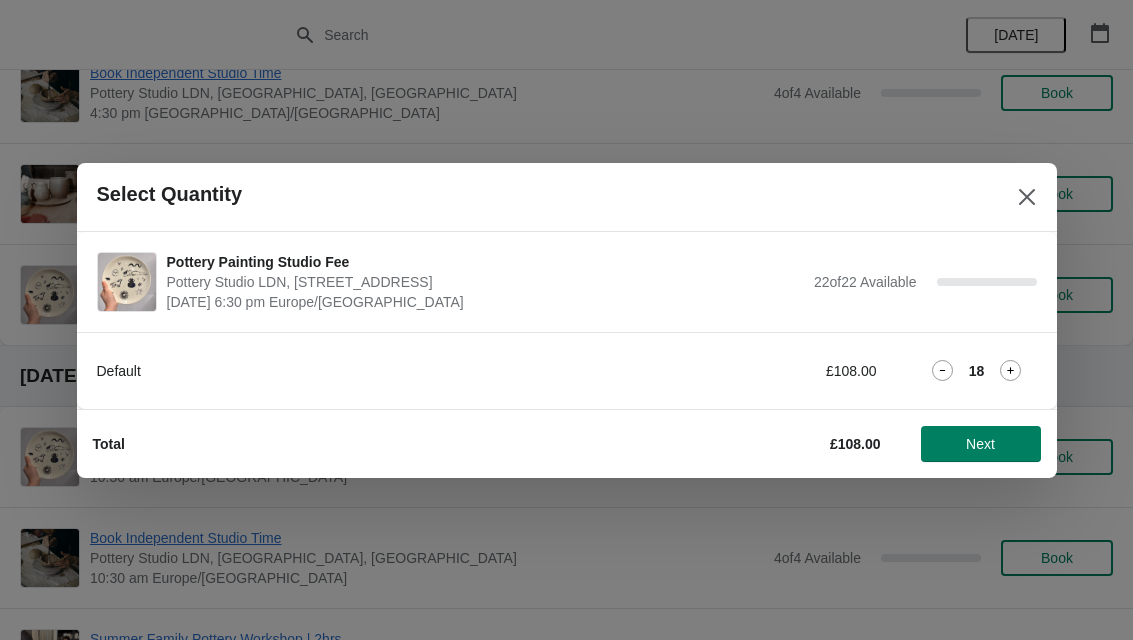 click 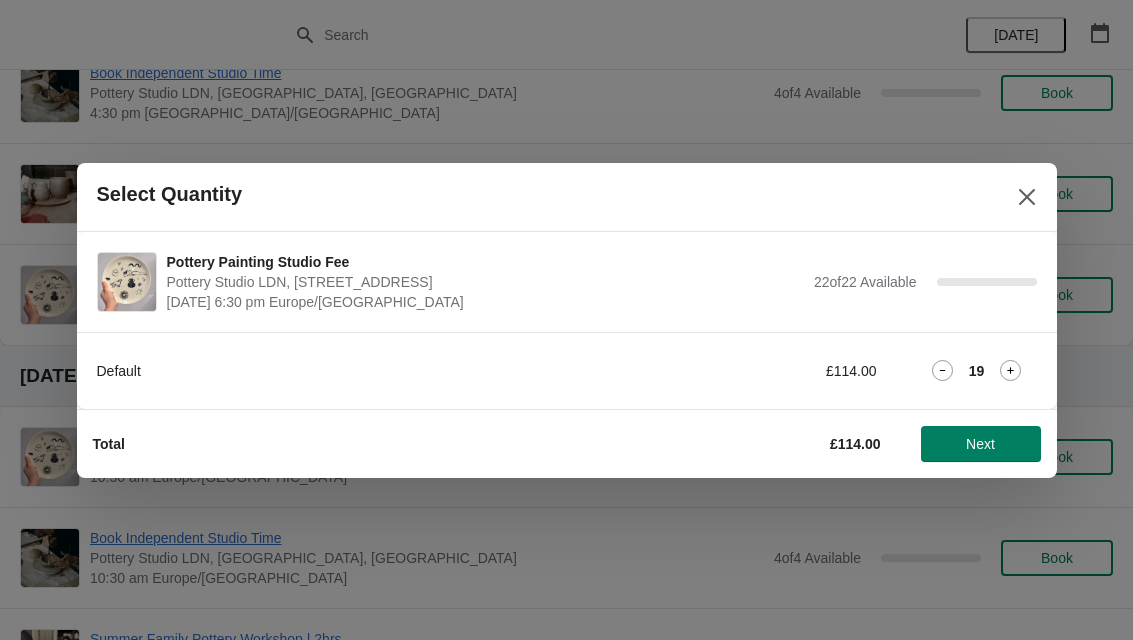 click 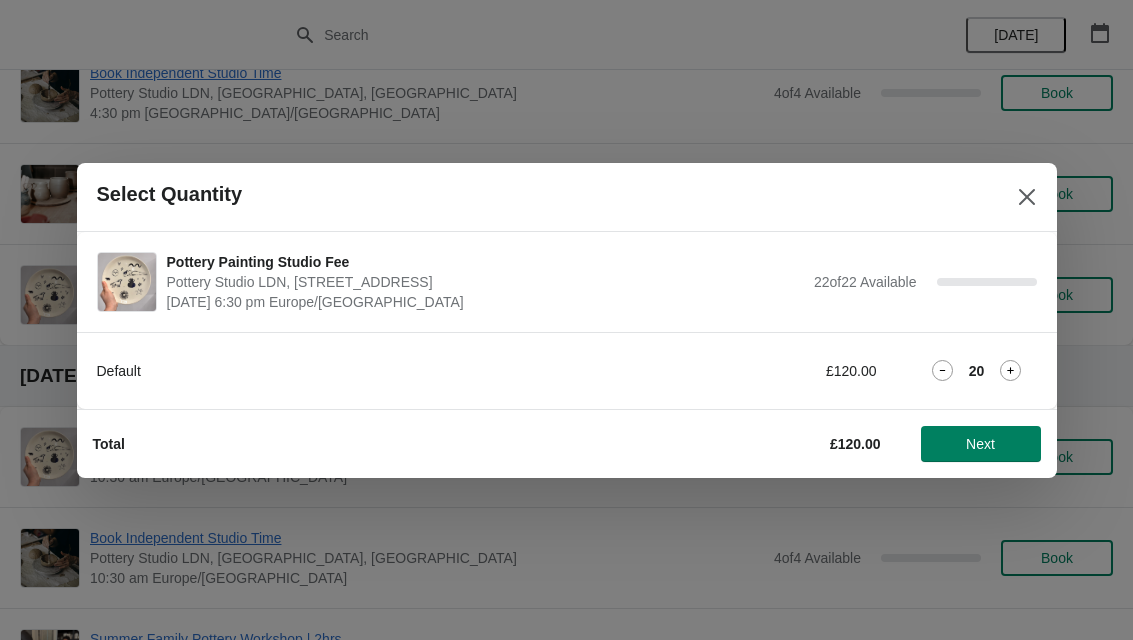click 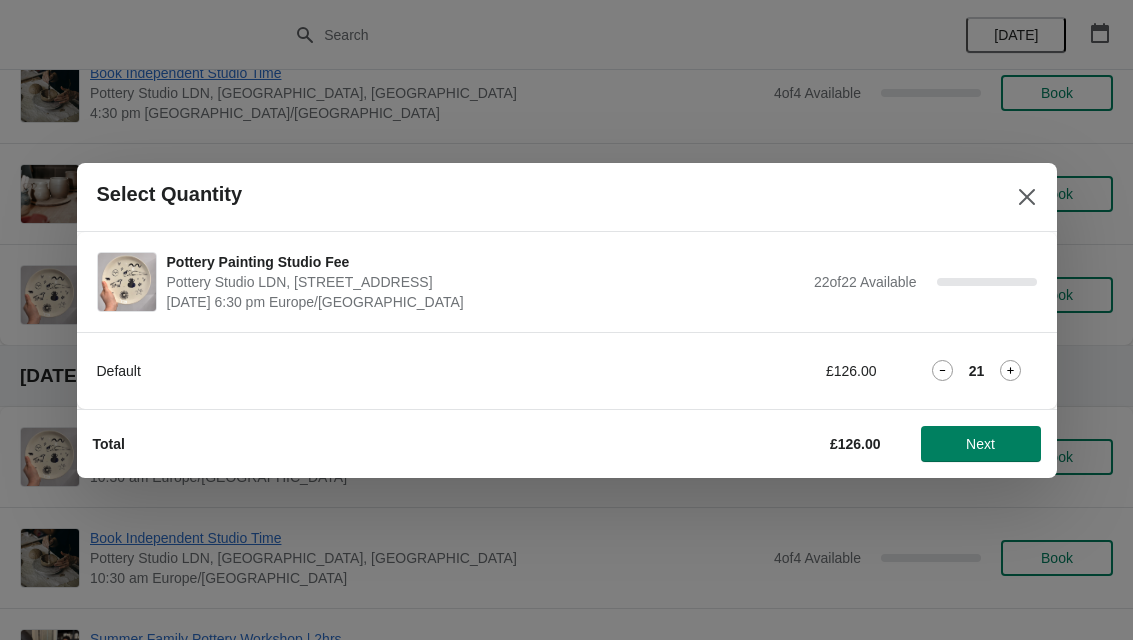 click 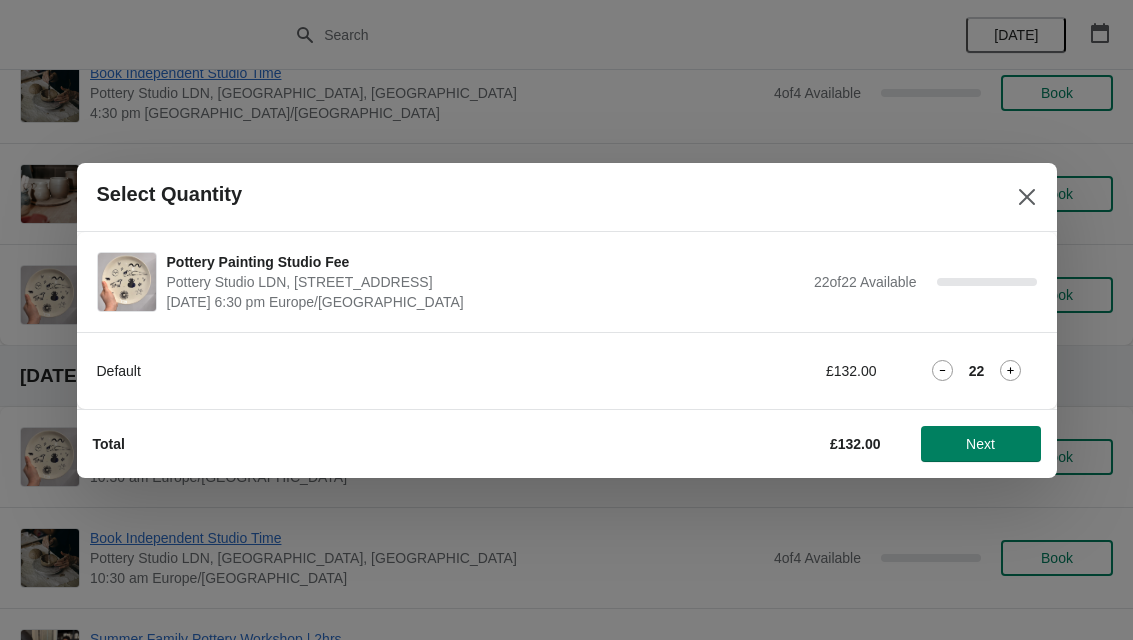 click 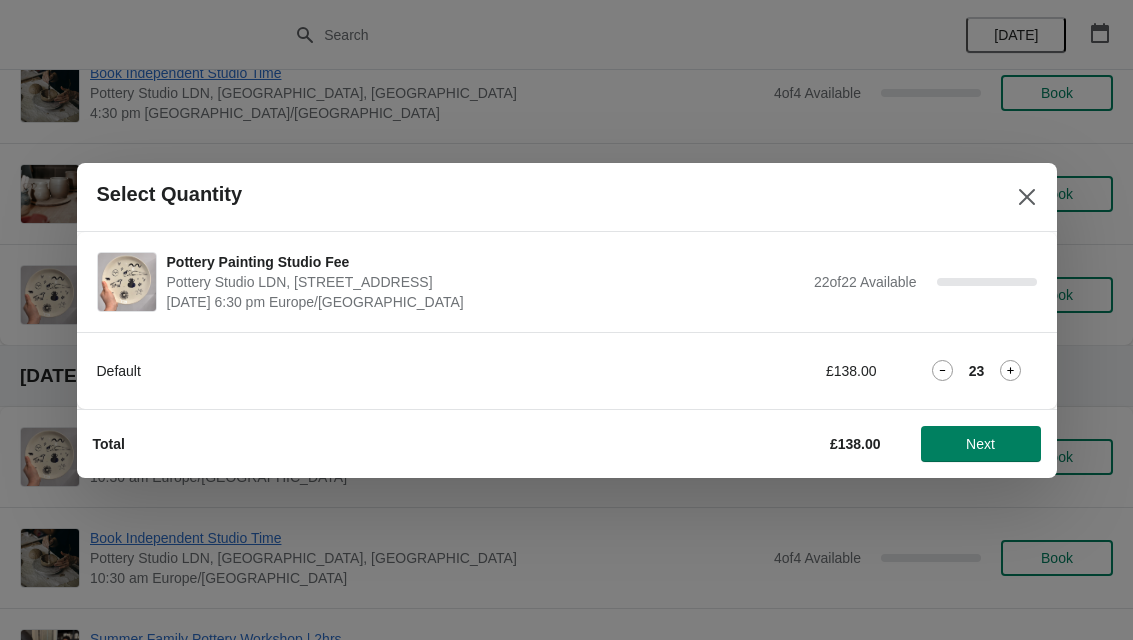 click 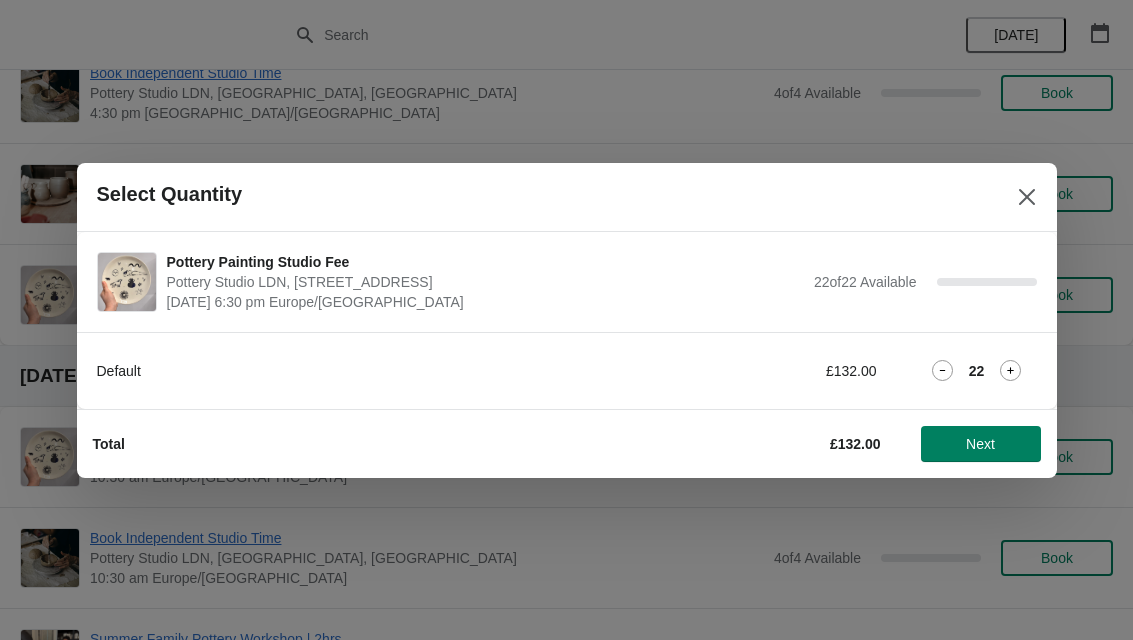 click on "Next" at bounding box center (980, 444) 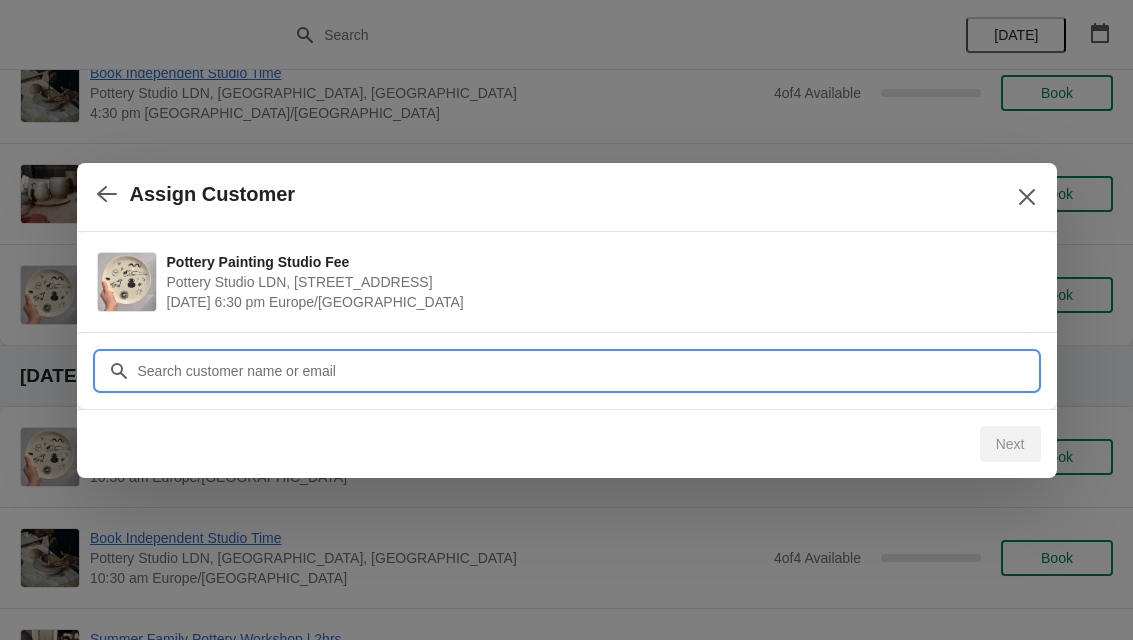 click on "Customer" at bounding box center (587, 371) 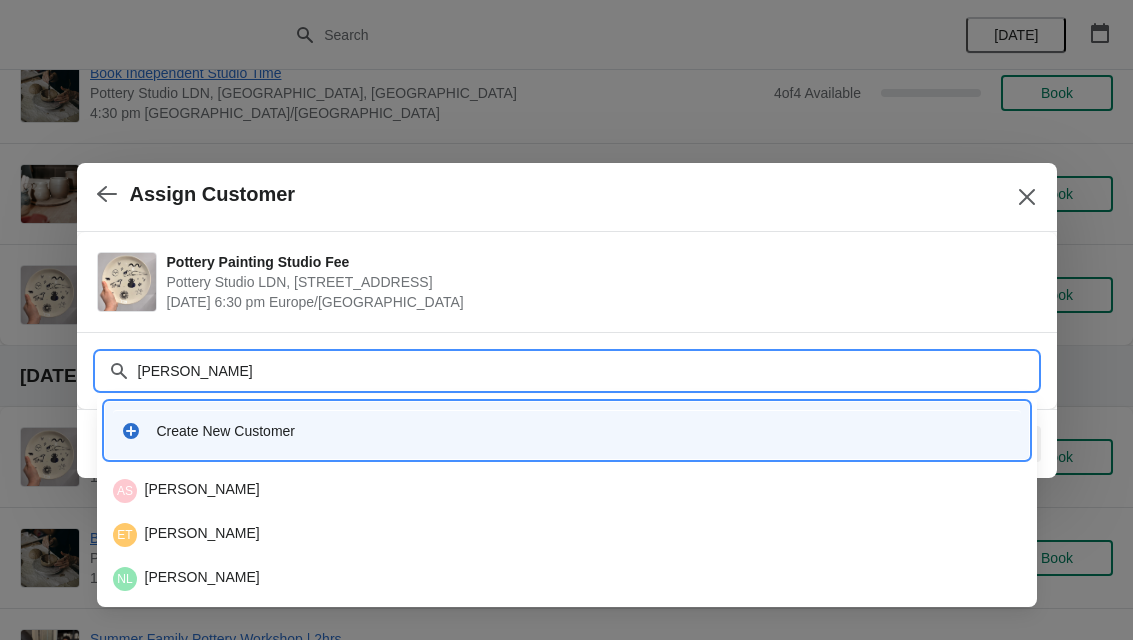 type on "Liza" 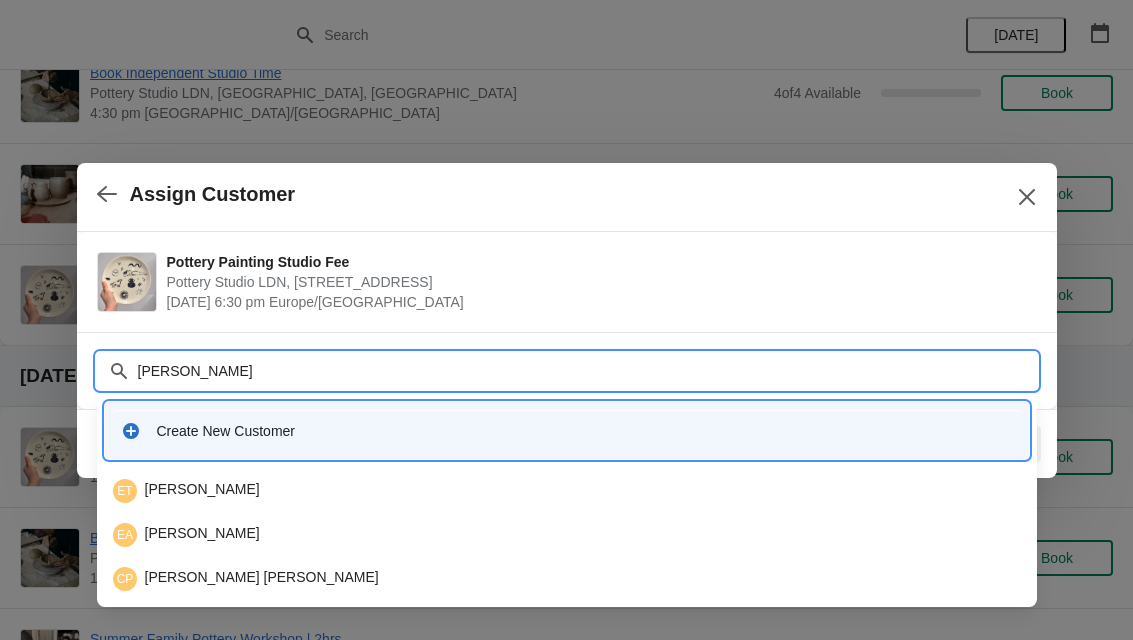 click on "Create New Customer" at bounding box center [567, 431] 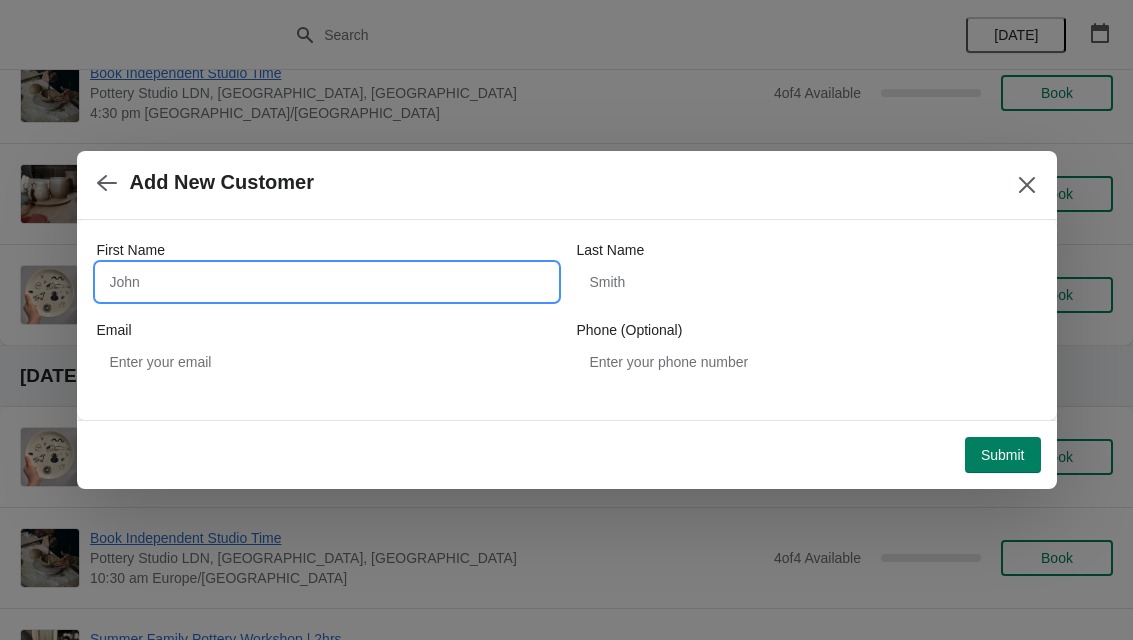 click on "First Name" at bounding box center (327, 282) 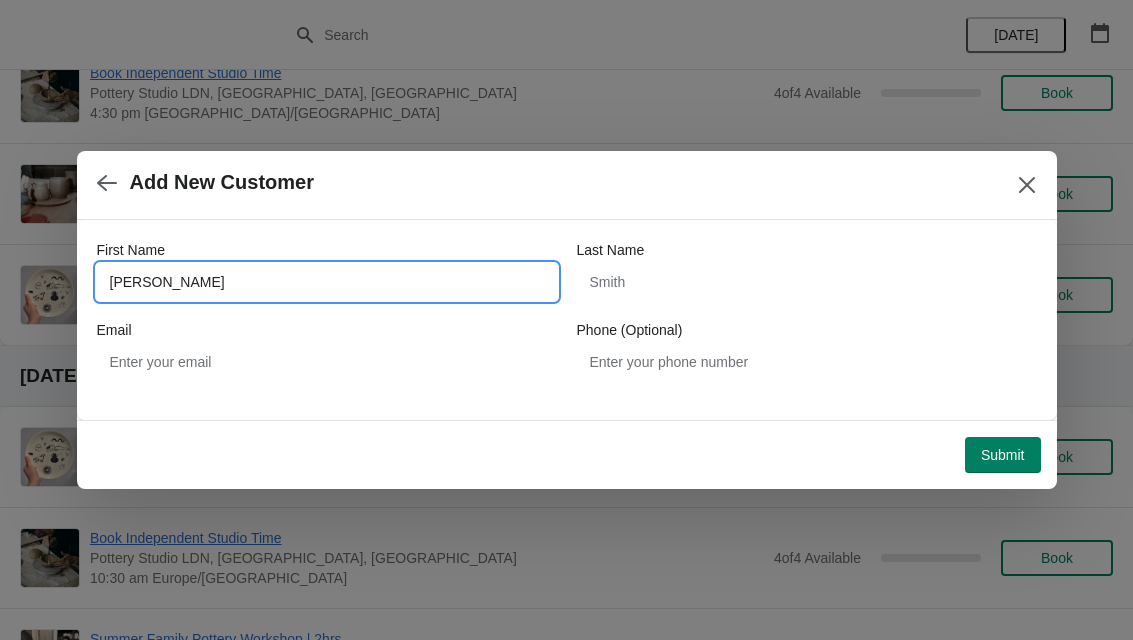 type on "Liza-Marie" 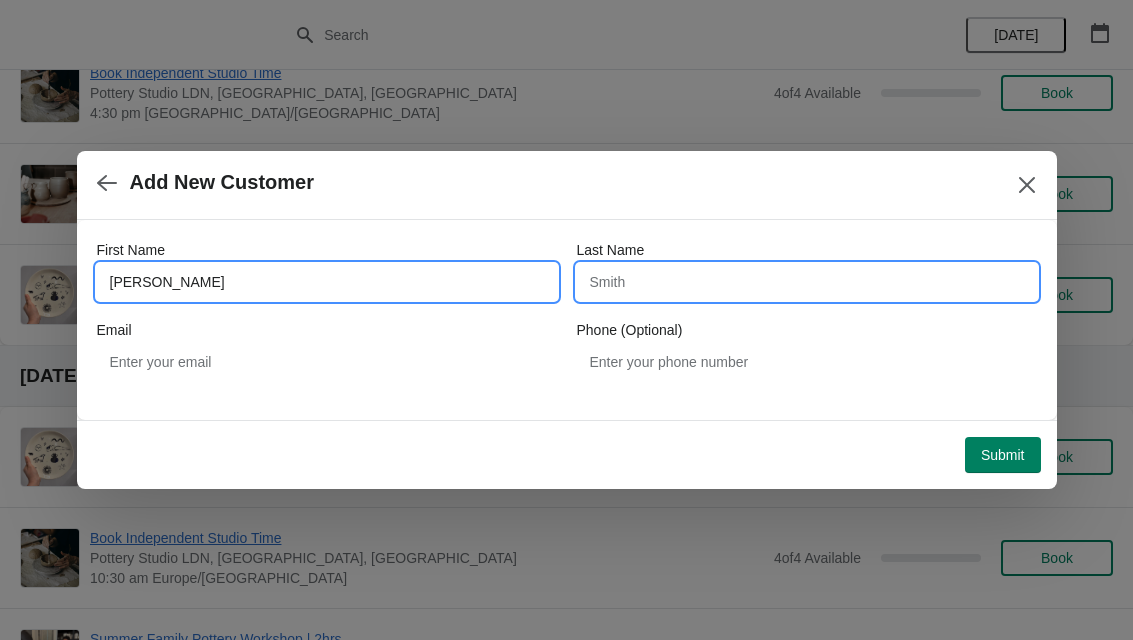 click on "Last Name" at bounding box center (807, 282) 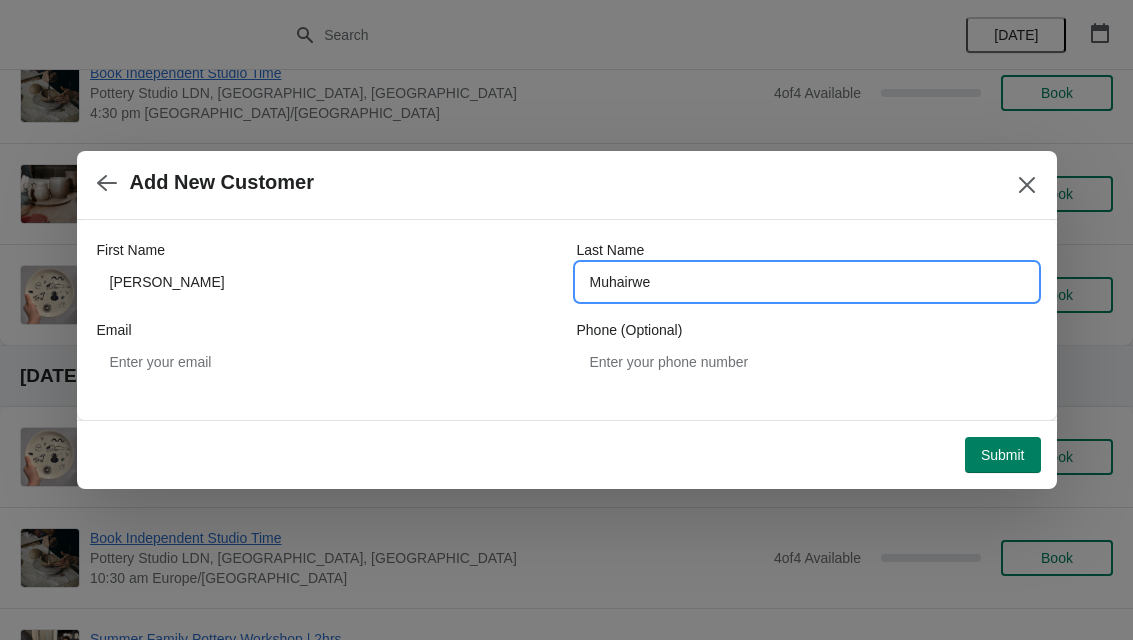 type on "Muhairwe" 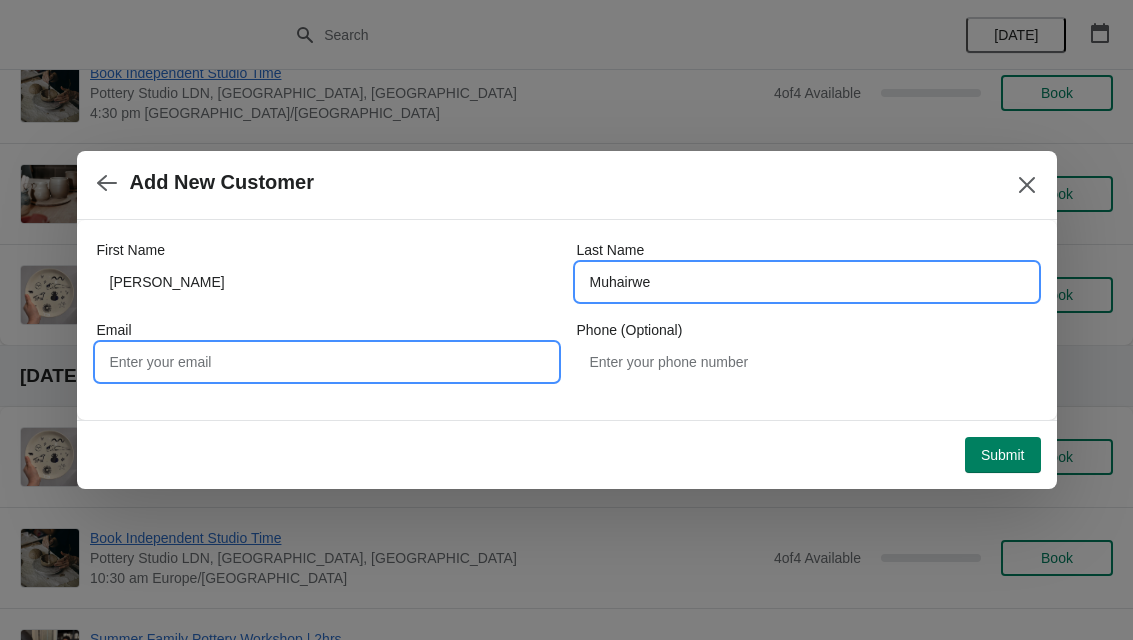 click on "Email" at bounding box center [327, 362] 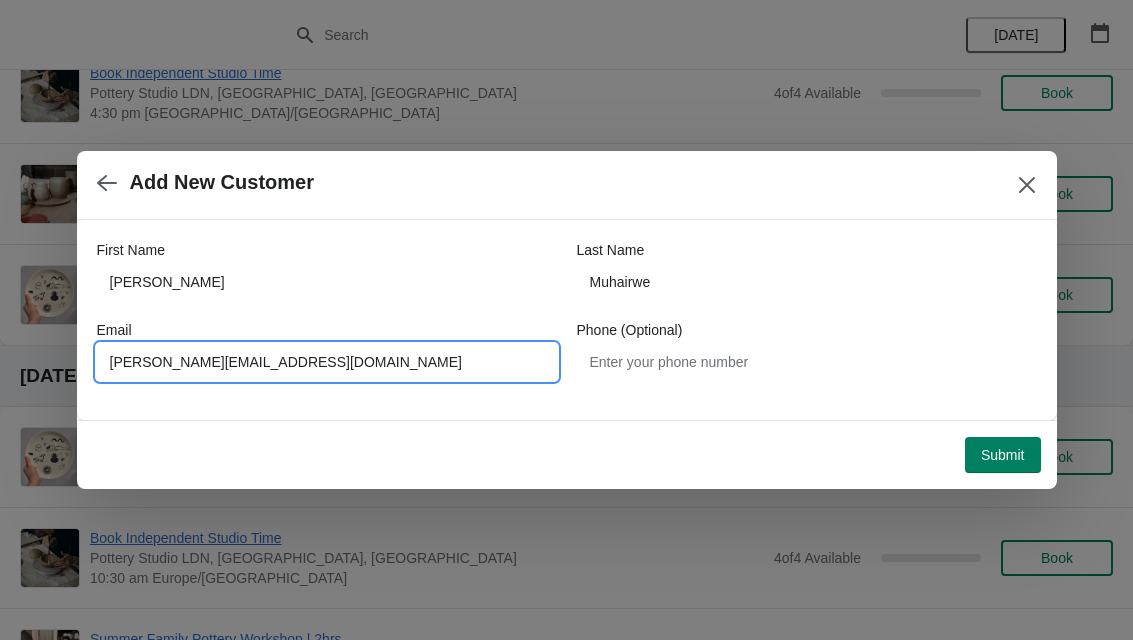 type on "Liza-marie.muhairwe@jpmorgan.com" 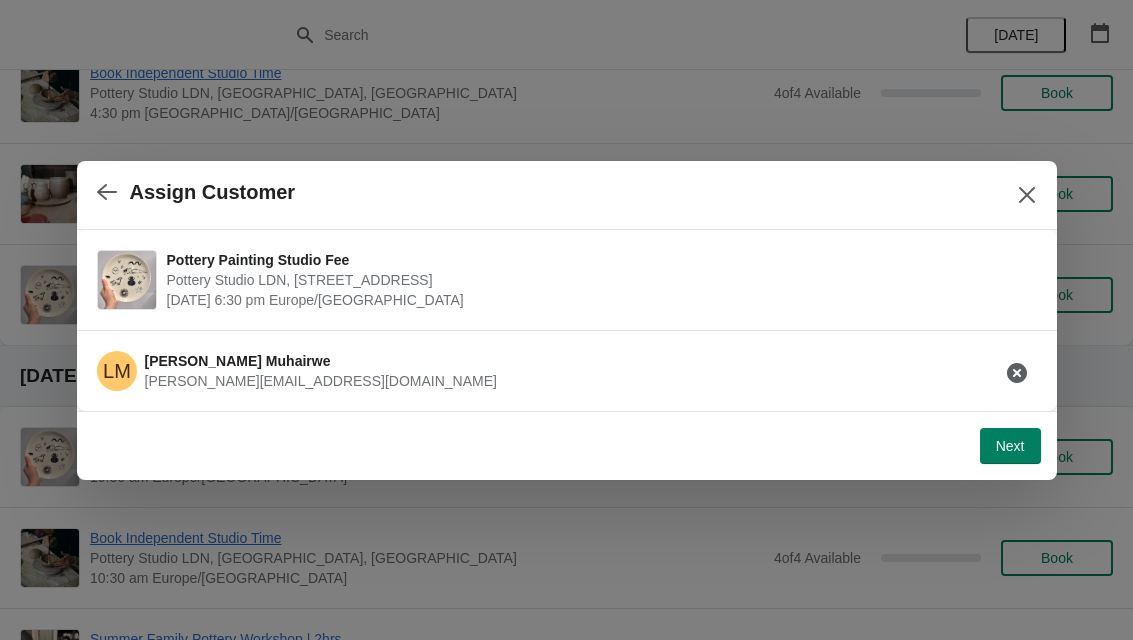 click on "Liza-marie.muhairwe@jpmorgan.com" at bounding box center (321, 381) 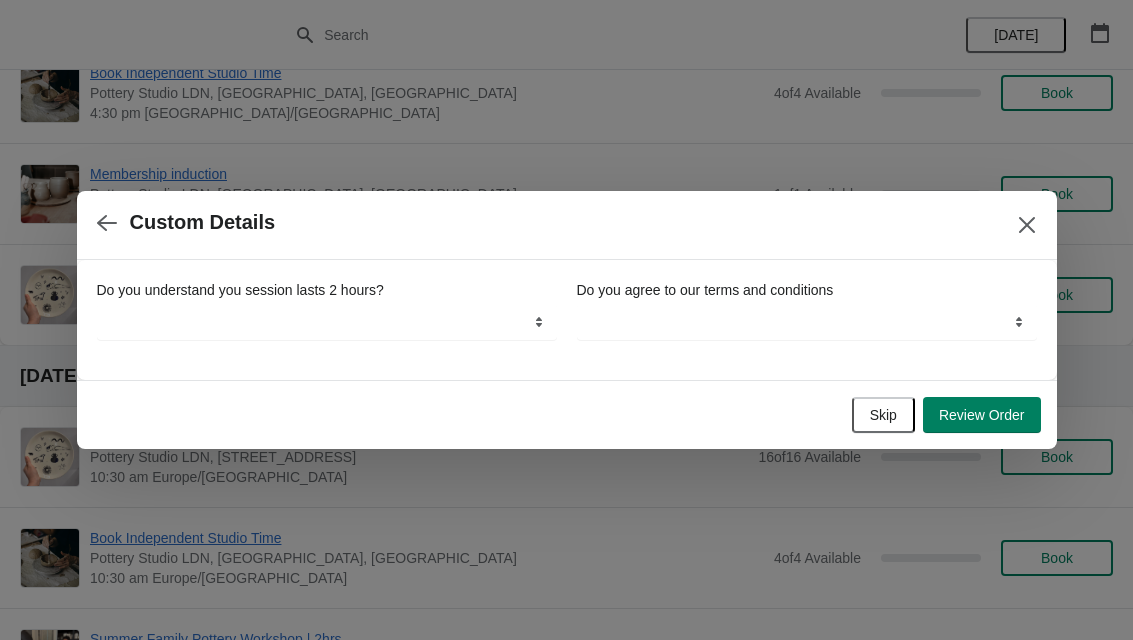 click on "Skip" at bounding box center [883, 415] 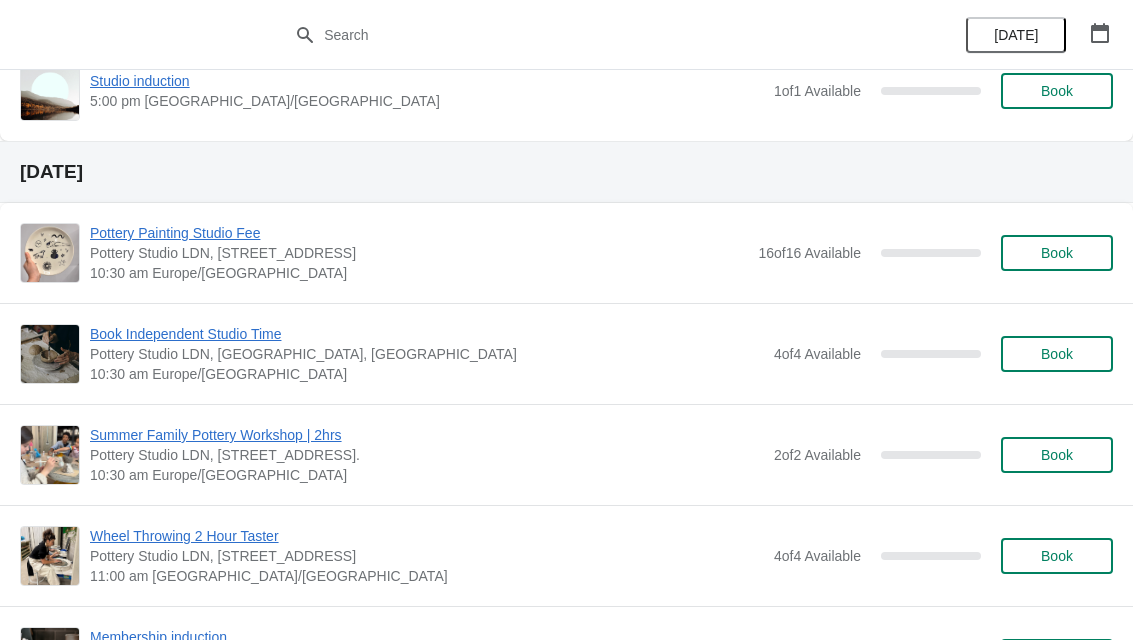 scroll, scrollTop: 5111, scrollLeft: 0, axis: vertical 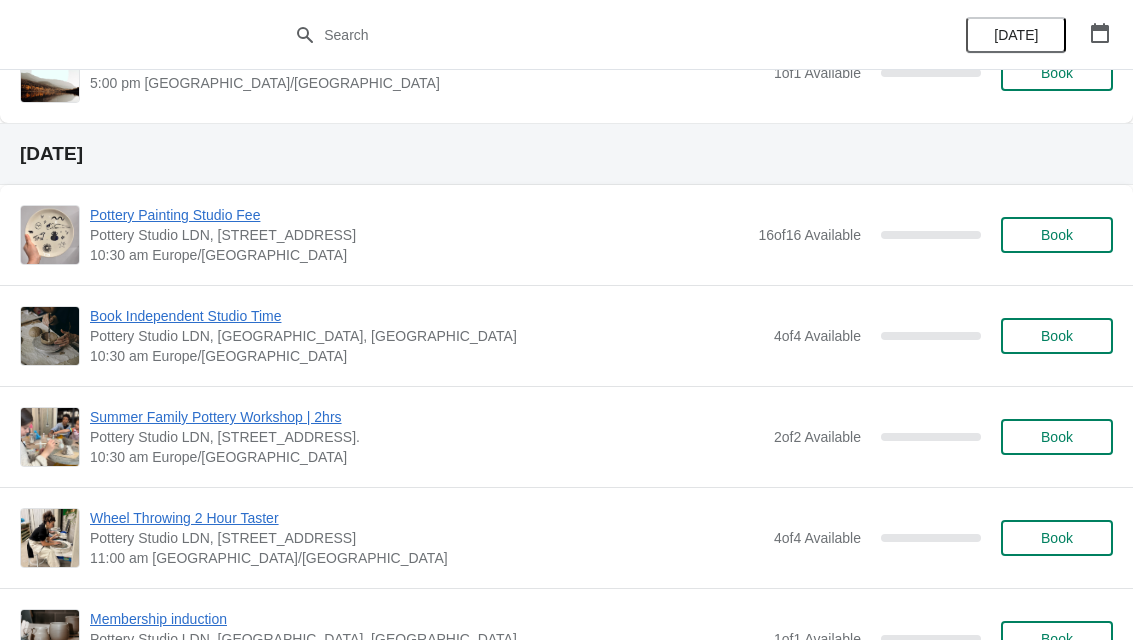 click on "Book" at bounding box center (1057, 437) 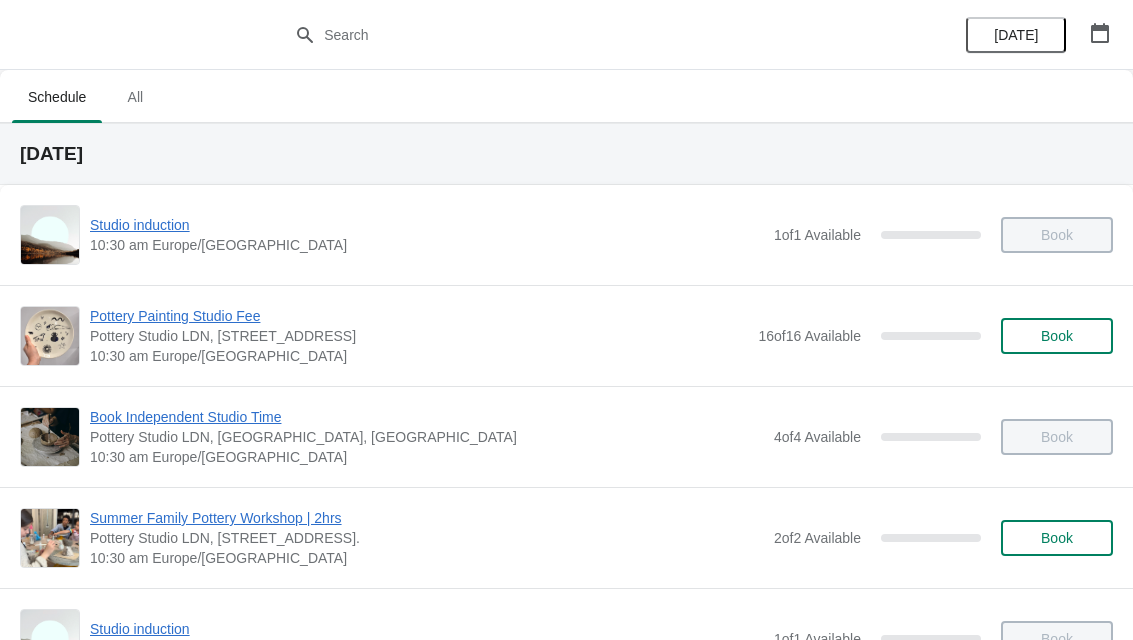 scroll, scrollTop: 5111, scrollLeft: 0, axis: vertical 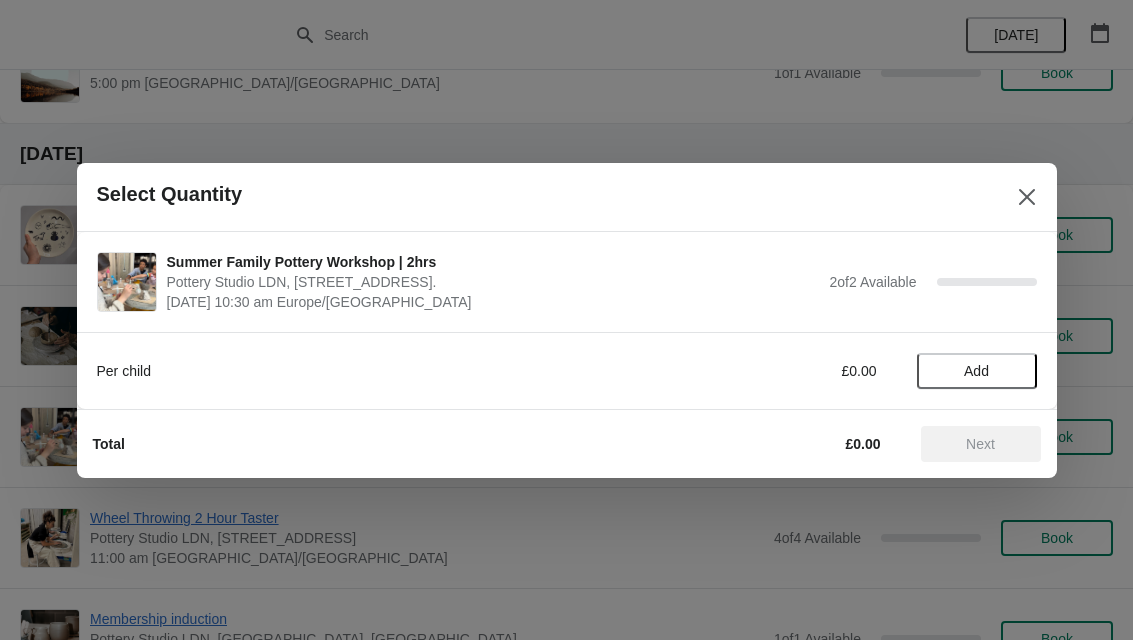 click on "Add" at bounding box center (976, 371) 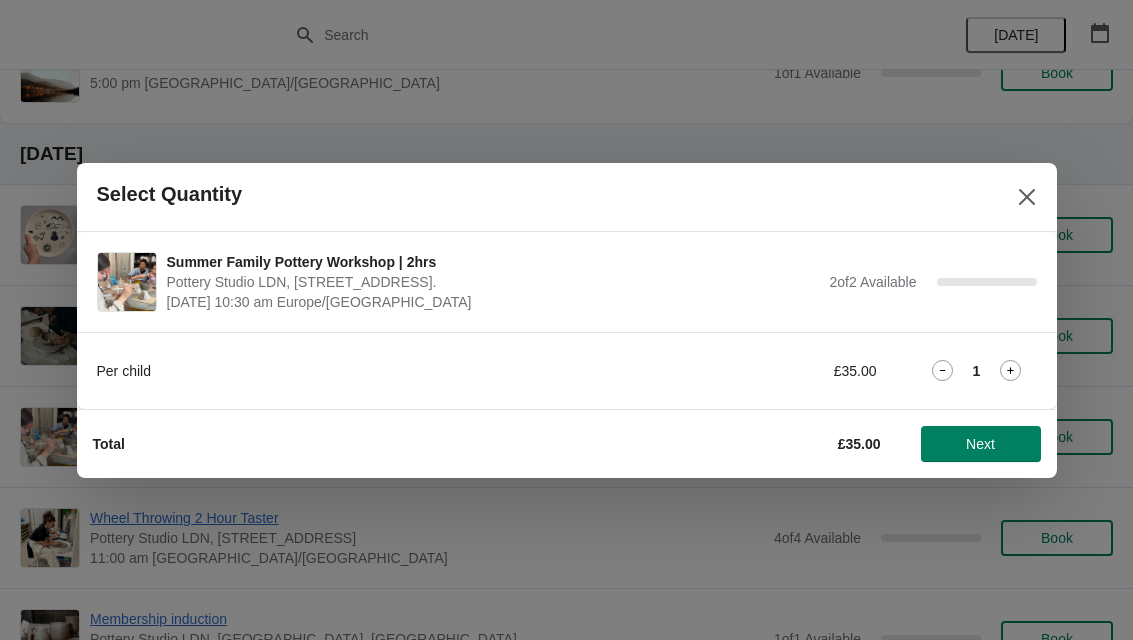 click 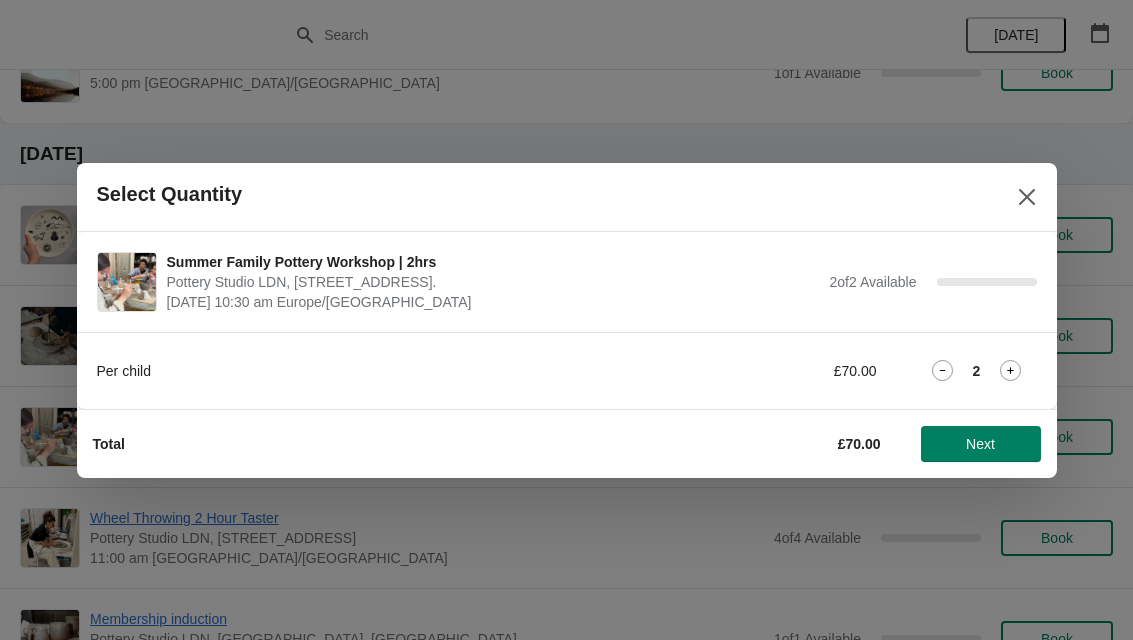 click on "Next" at bounding box center [980, 444] 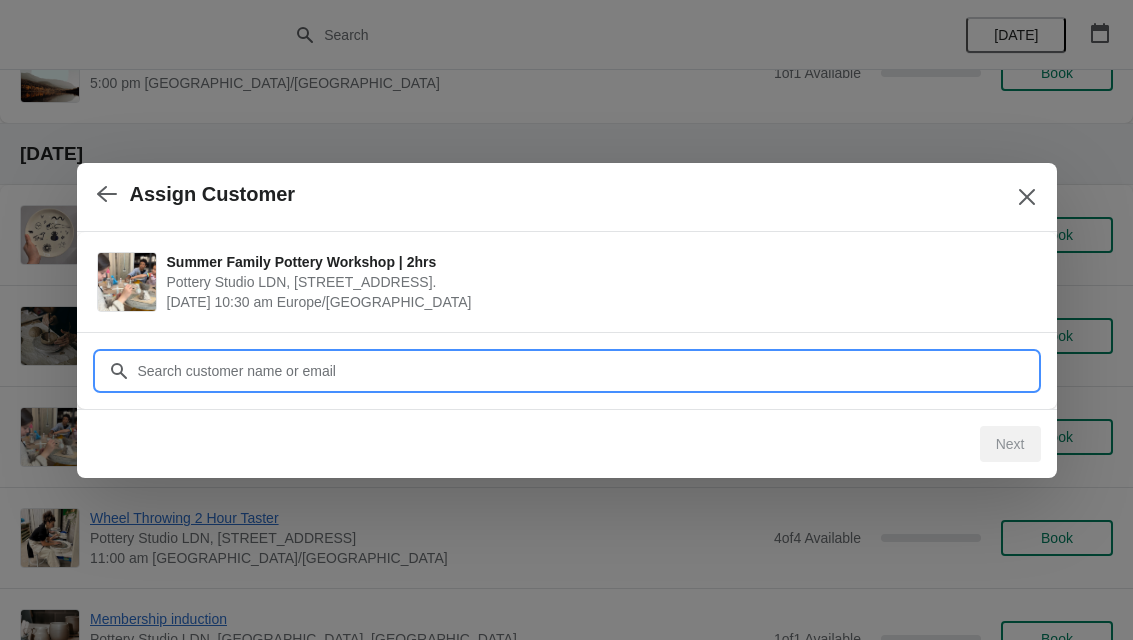 click on "Customer" at bounding box center [587, 371] 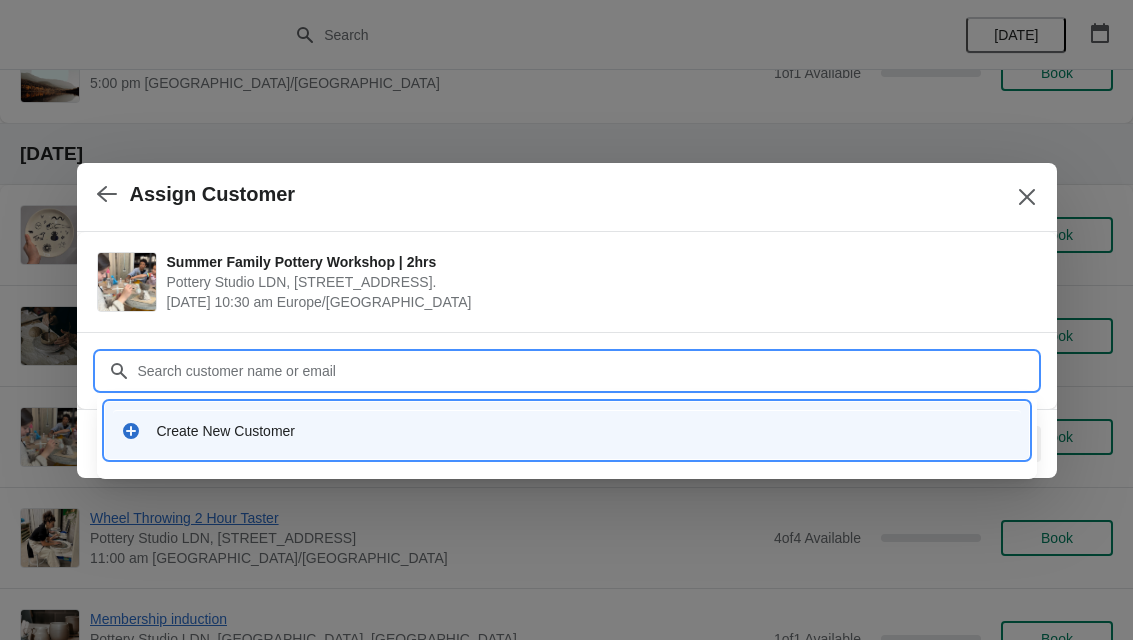 click 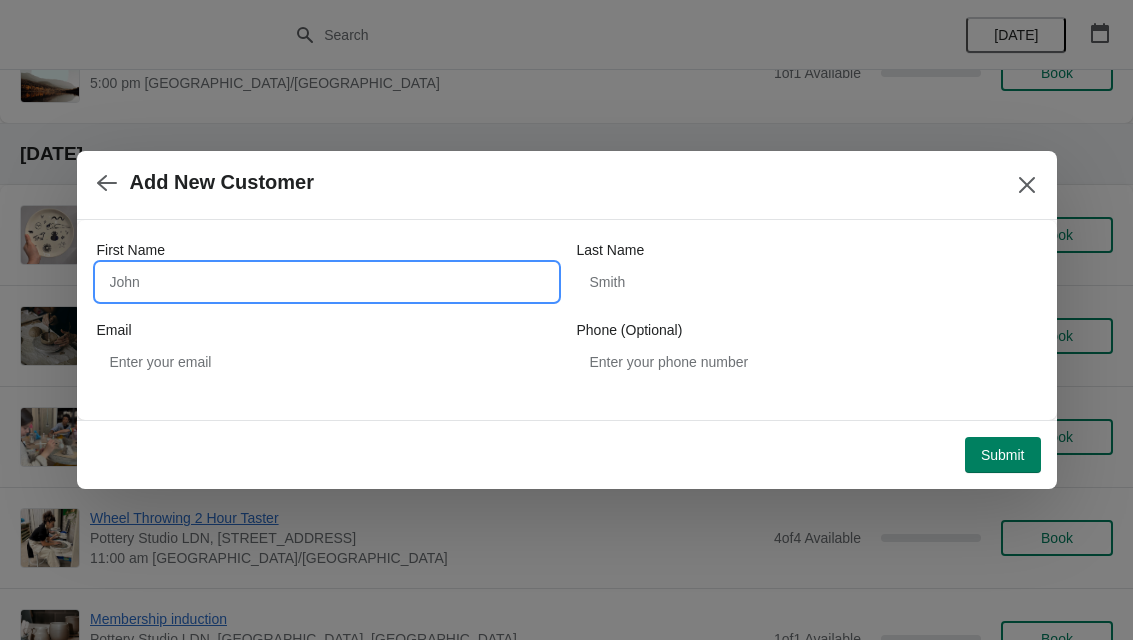 click on "First Name" at bounding box center [327, 282] 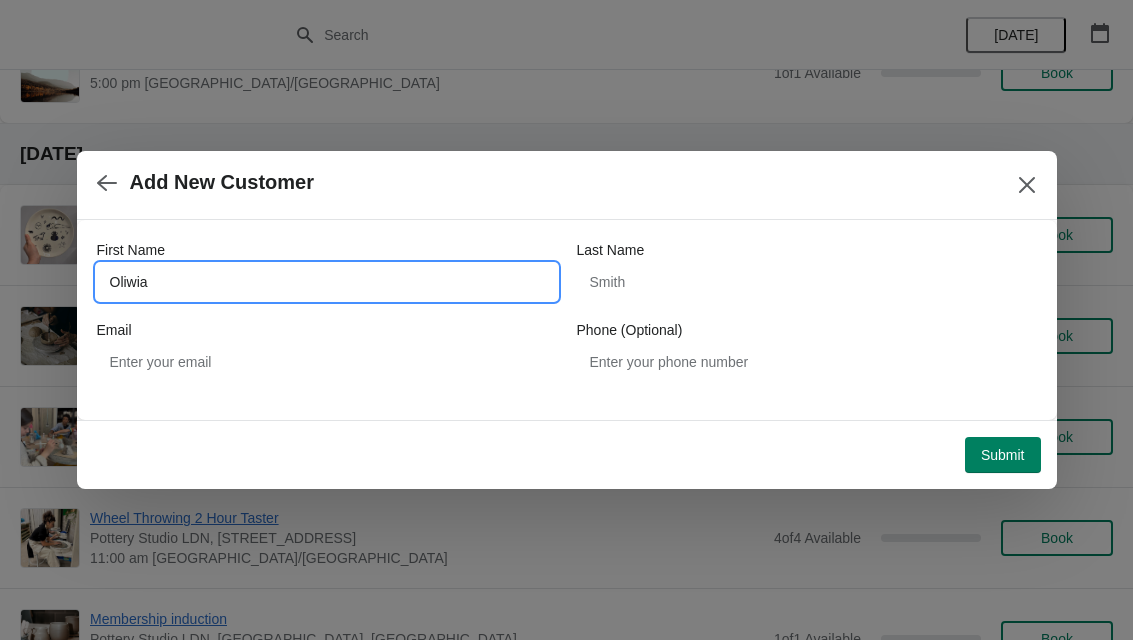 type on "Oliwia" 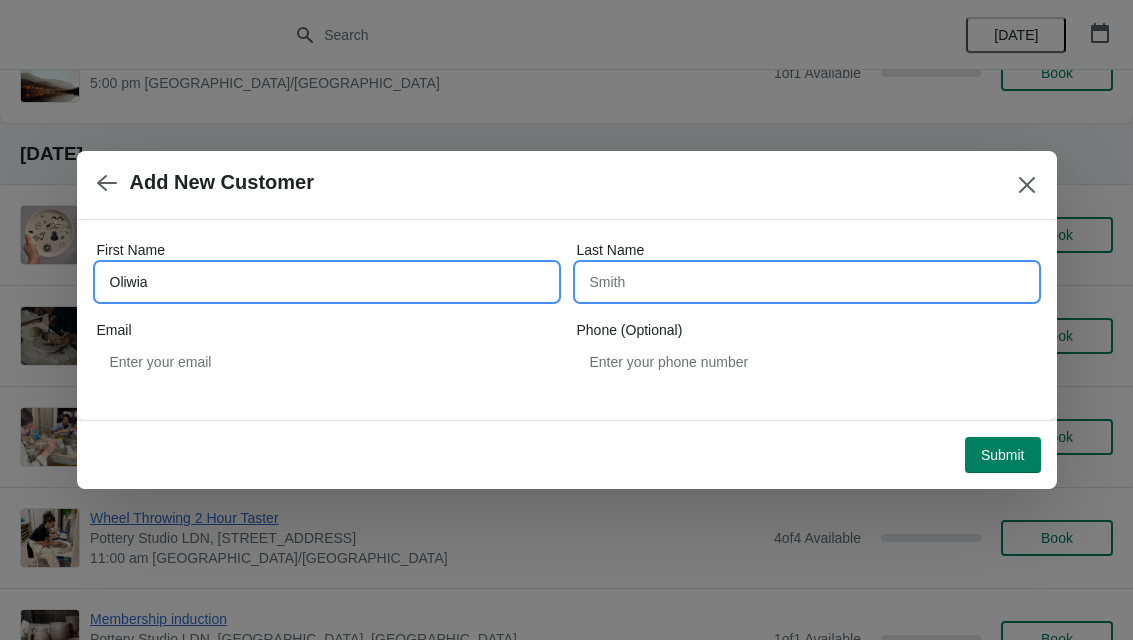 click on "Last Name" at bounding box center [807, 282] 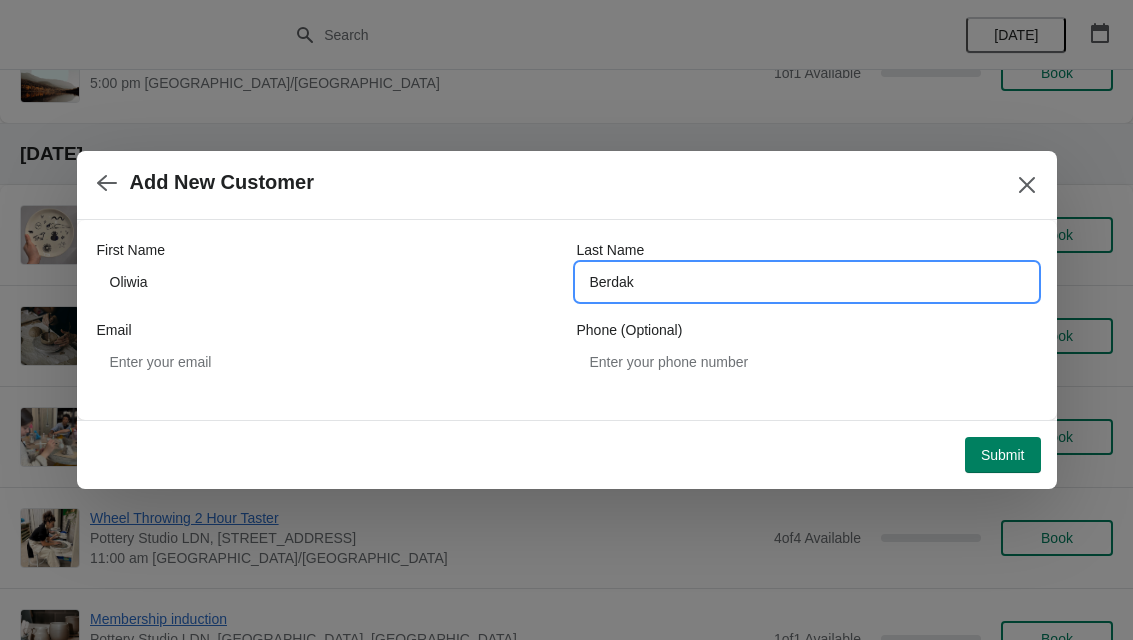 type on "Berdak" 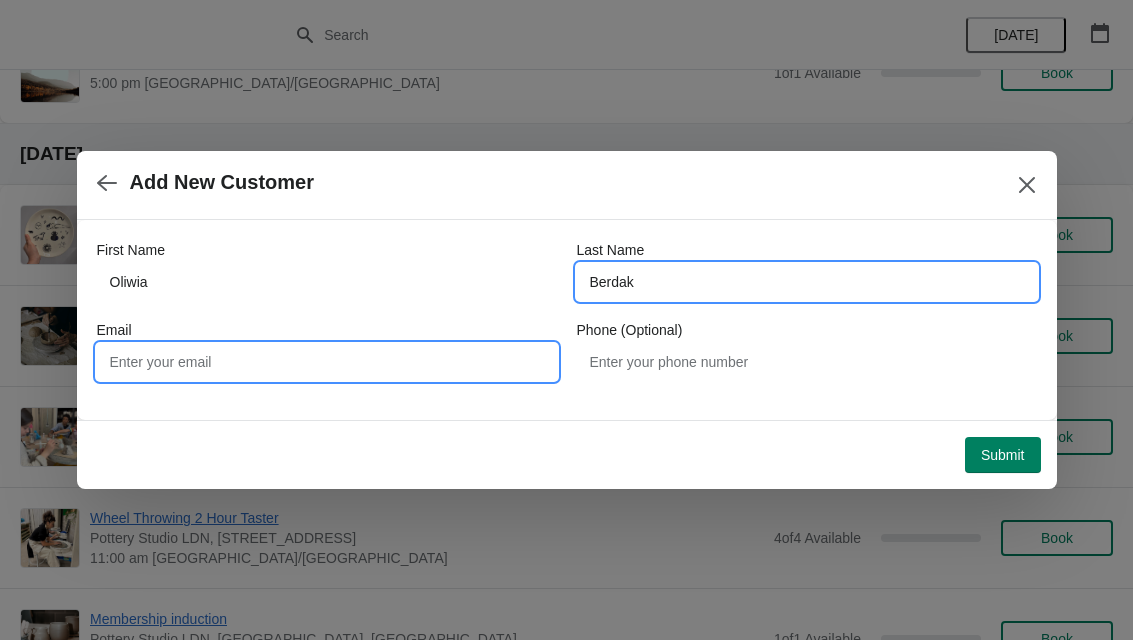 click on "Email" at bounding box center (327, 362) 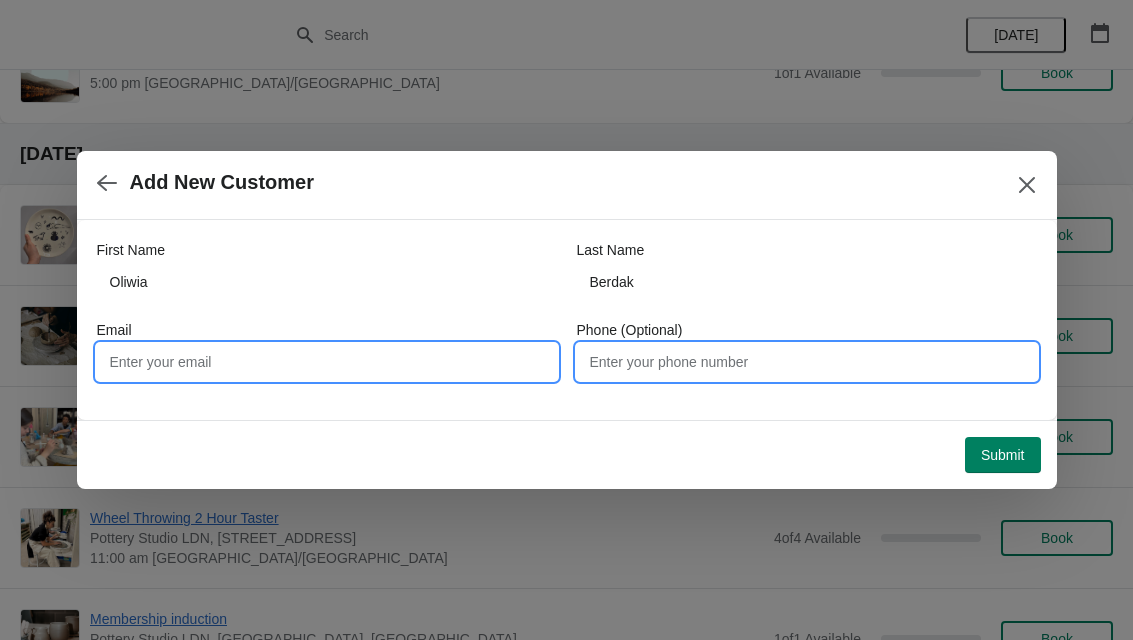 click on "Phone (Optional)" at bounding box center (807, 362) 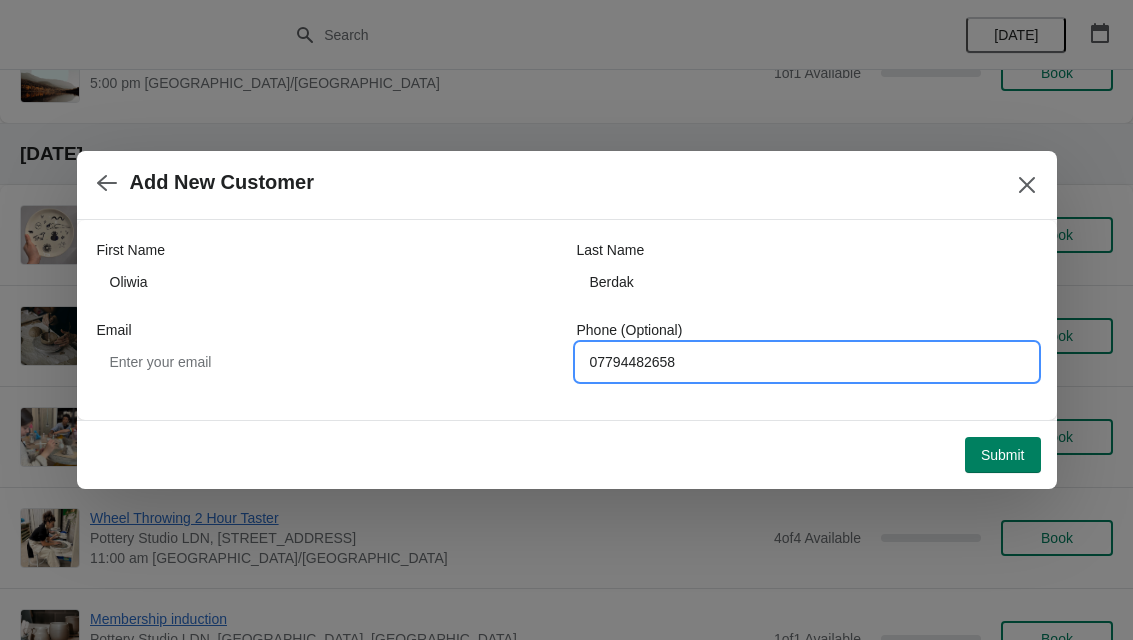 type on "07794482658" 